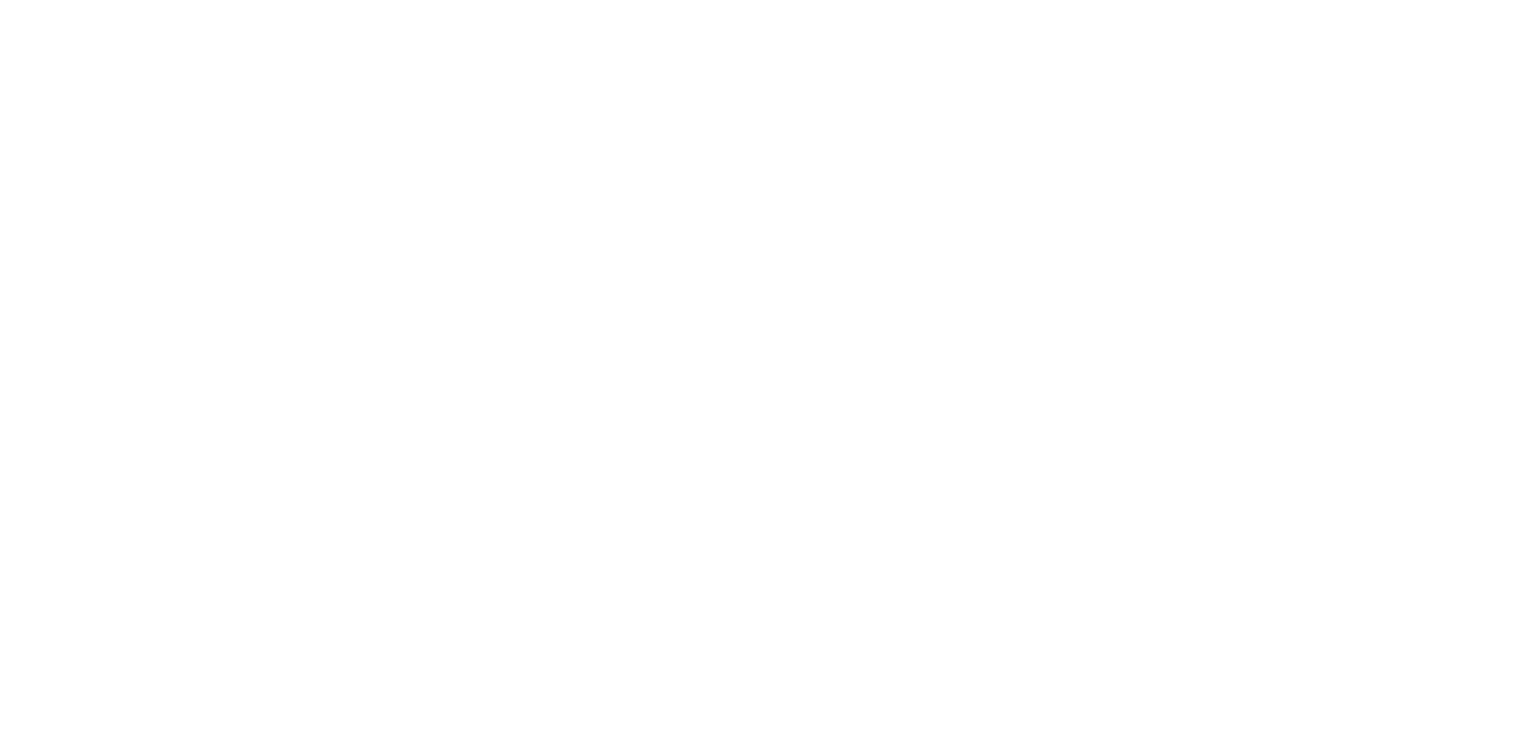 scroll, scrollTop: 0, scrollLeft: 0, axis: both 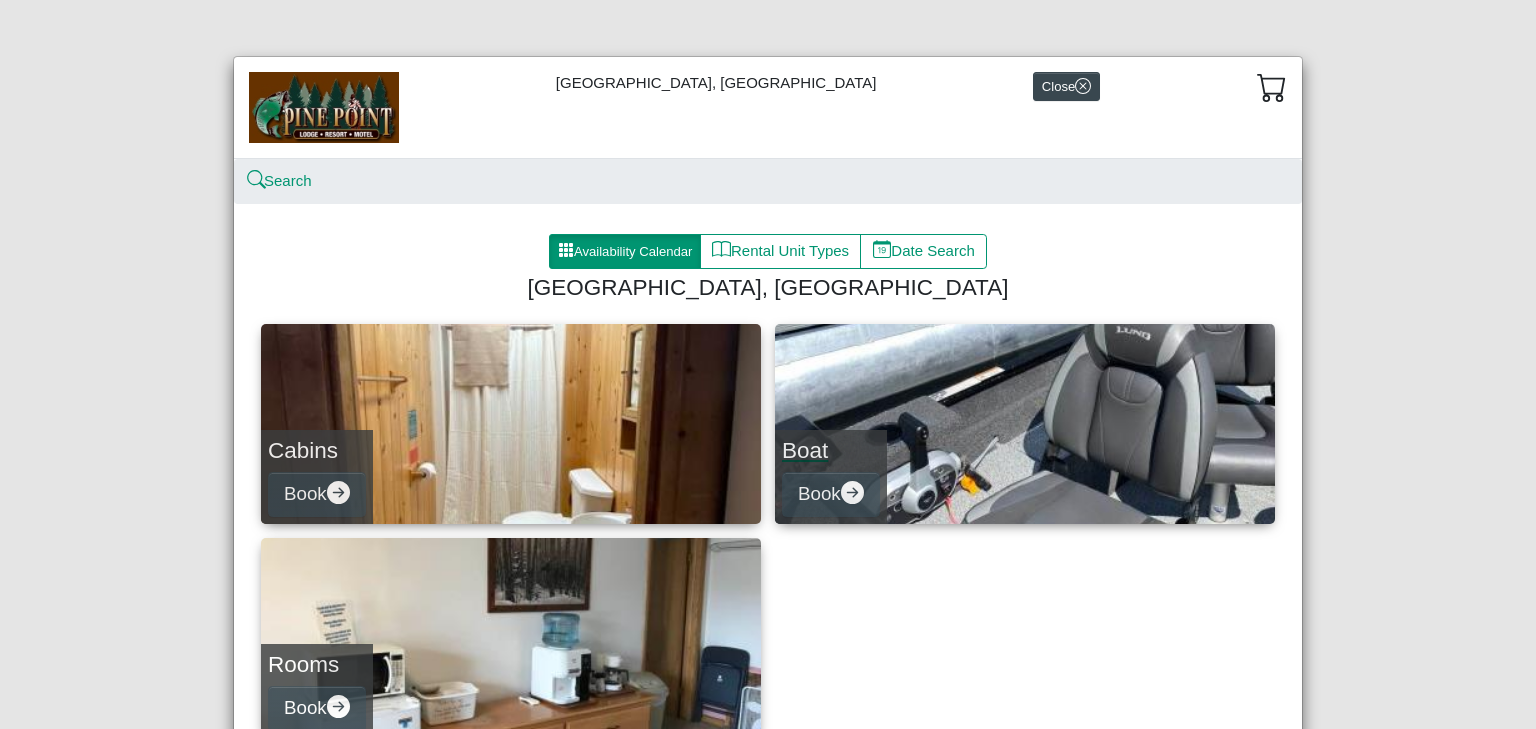 click on "Boat  Book" at bounding box center [1025, 424] 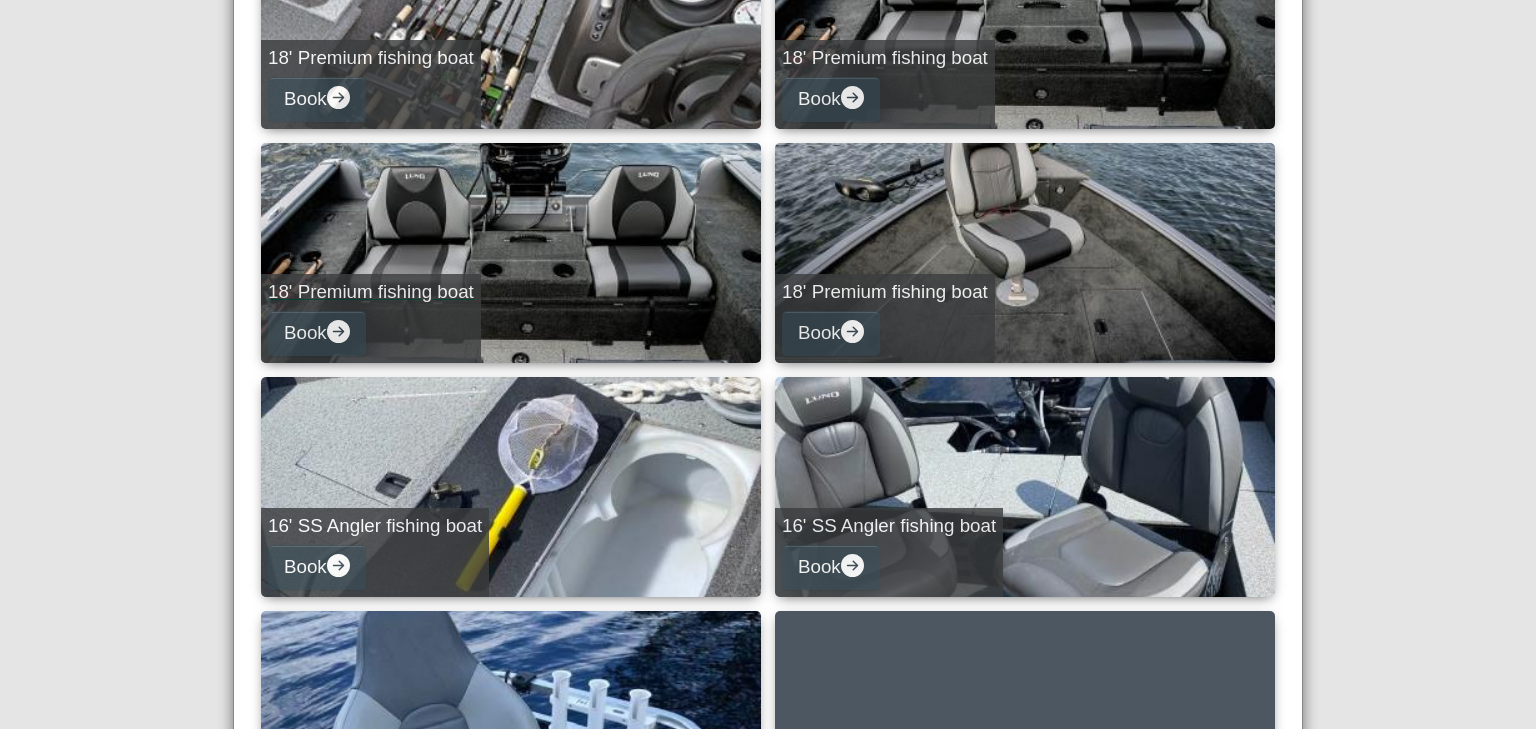 scroll, scrollTop: 700, scrollLeft: 0, axis: vertical 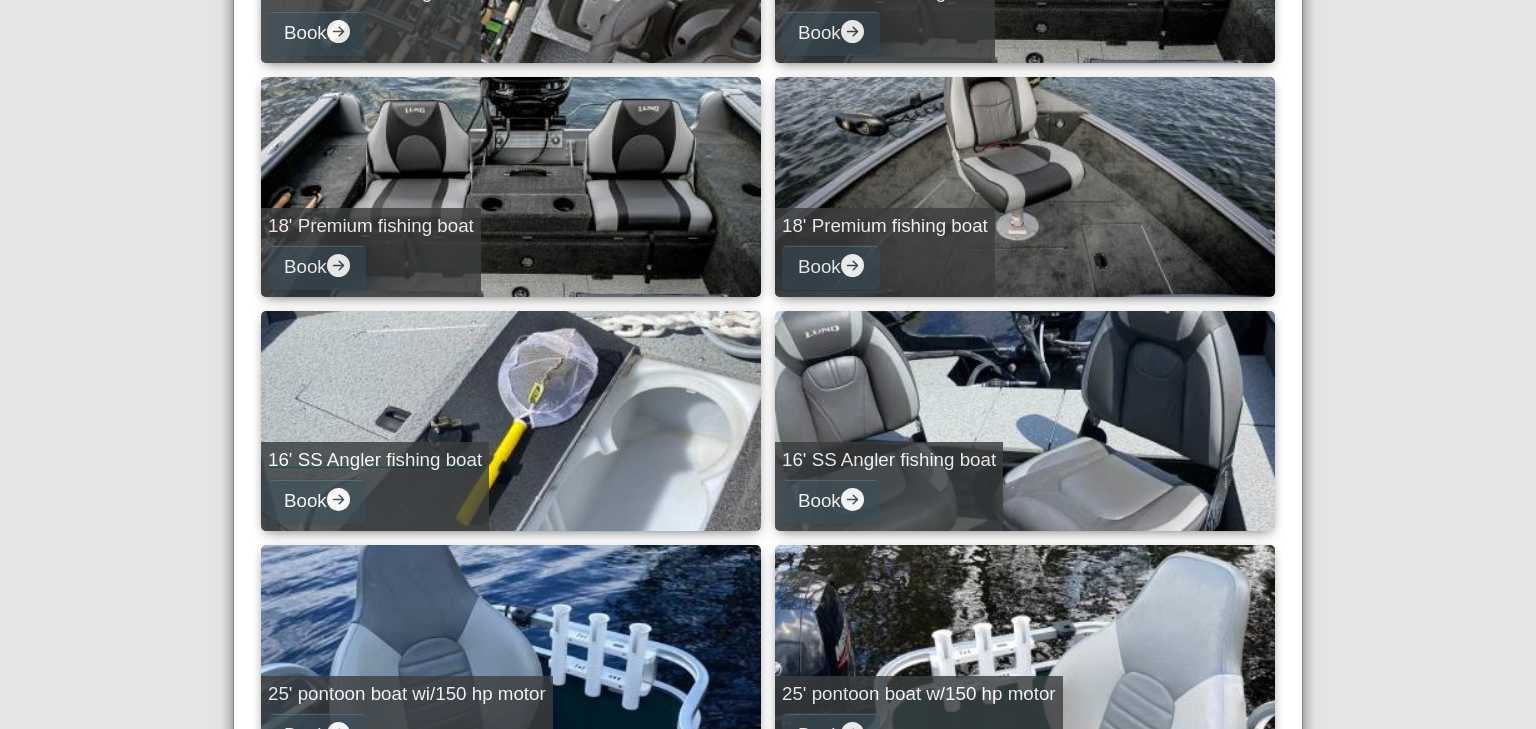 click on "16' SS Angler fishing boat  Book" at bounding box center [511, 421] 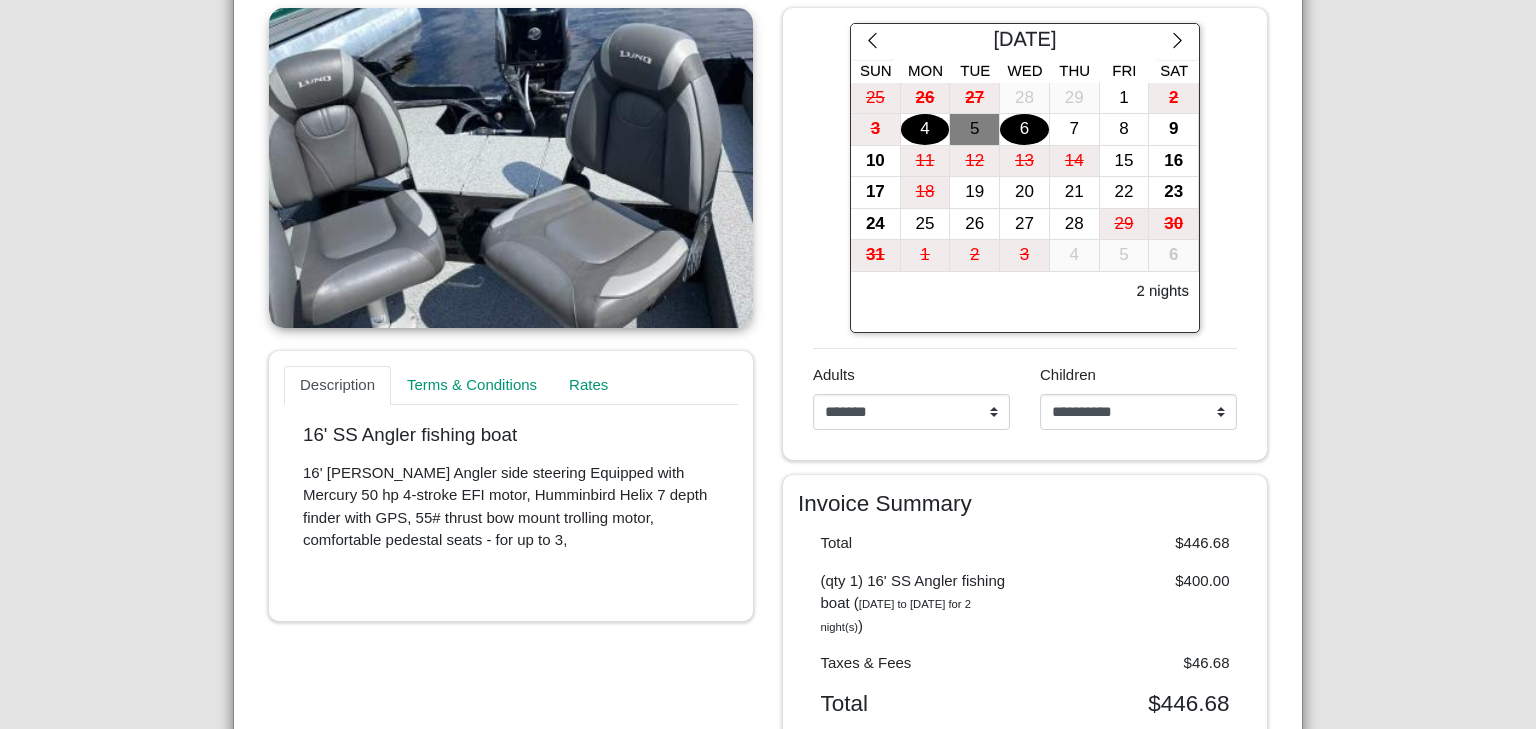 scroll, scrollTop: 381, scrollLeft: 0, axis: vertical 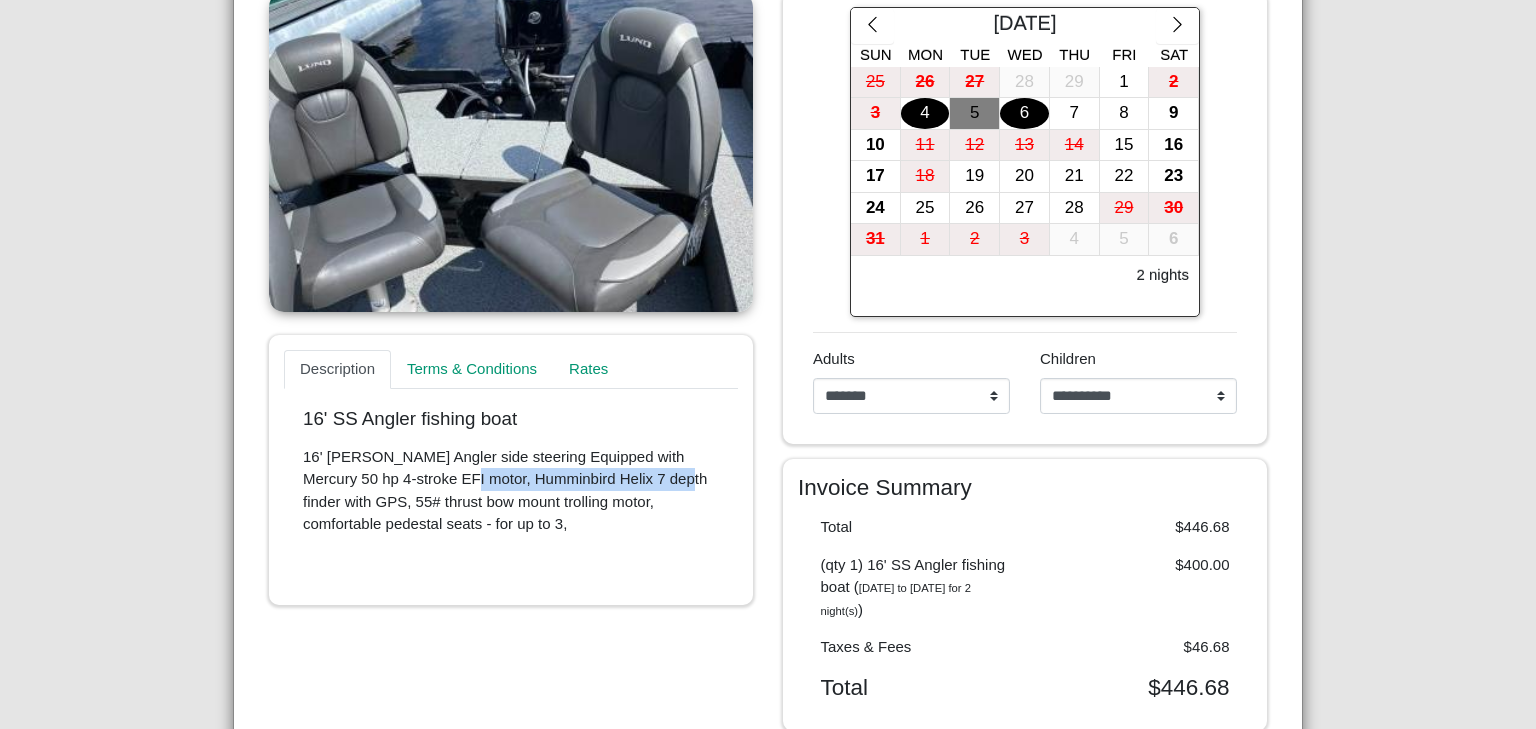 drag, startPoint x: 413, startPoint y: 475, endPoint x: 630, endPoint y: 475, distance: 217 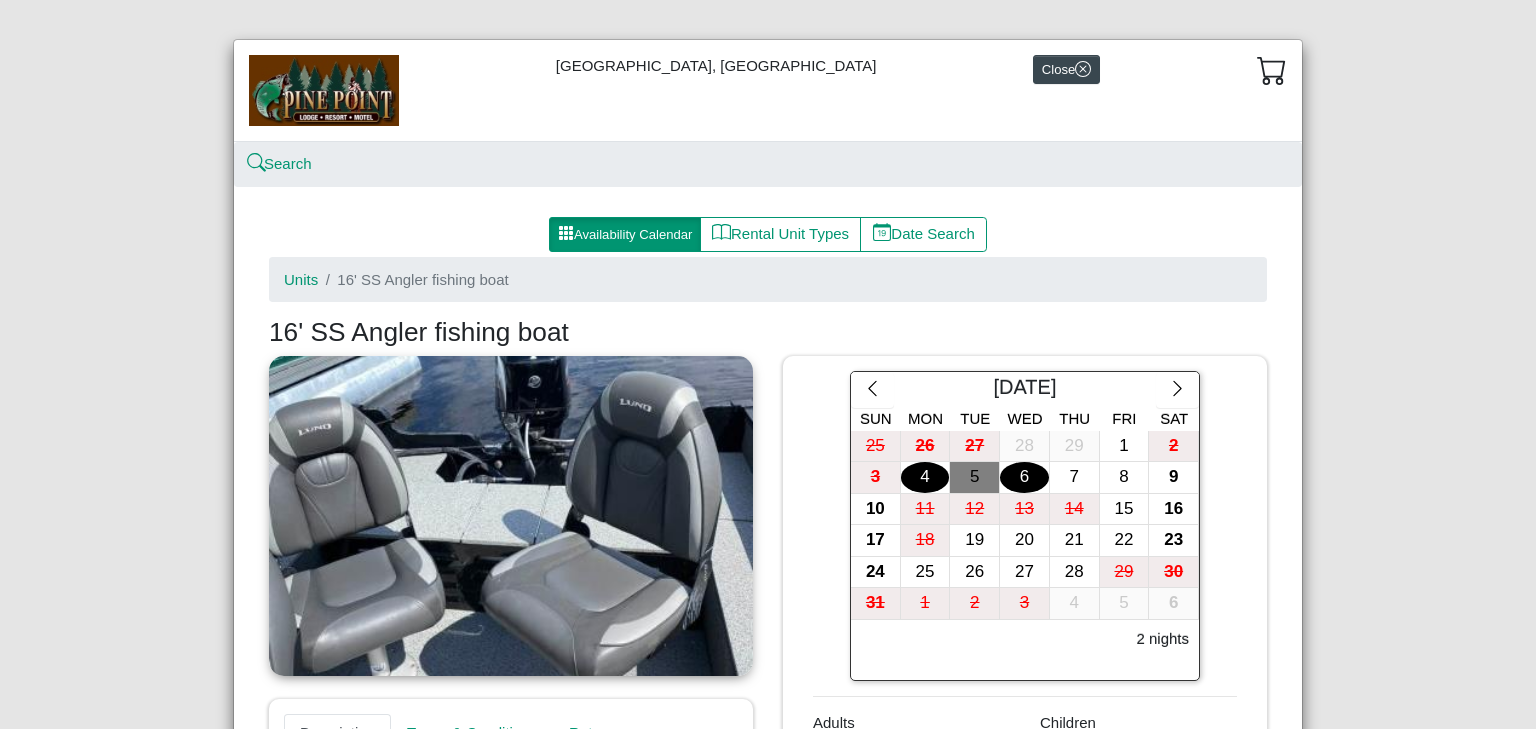 scroll, scrollTop: 0, scrollLeft: 0, axis: both 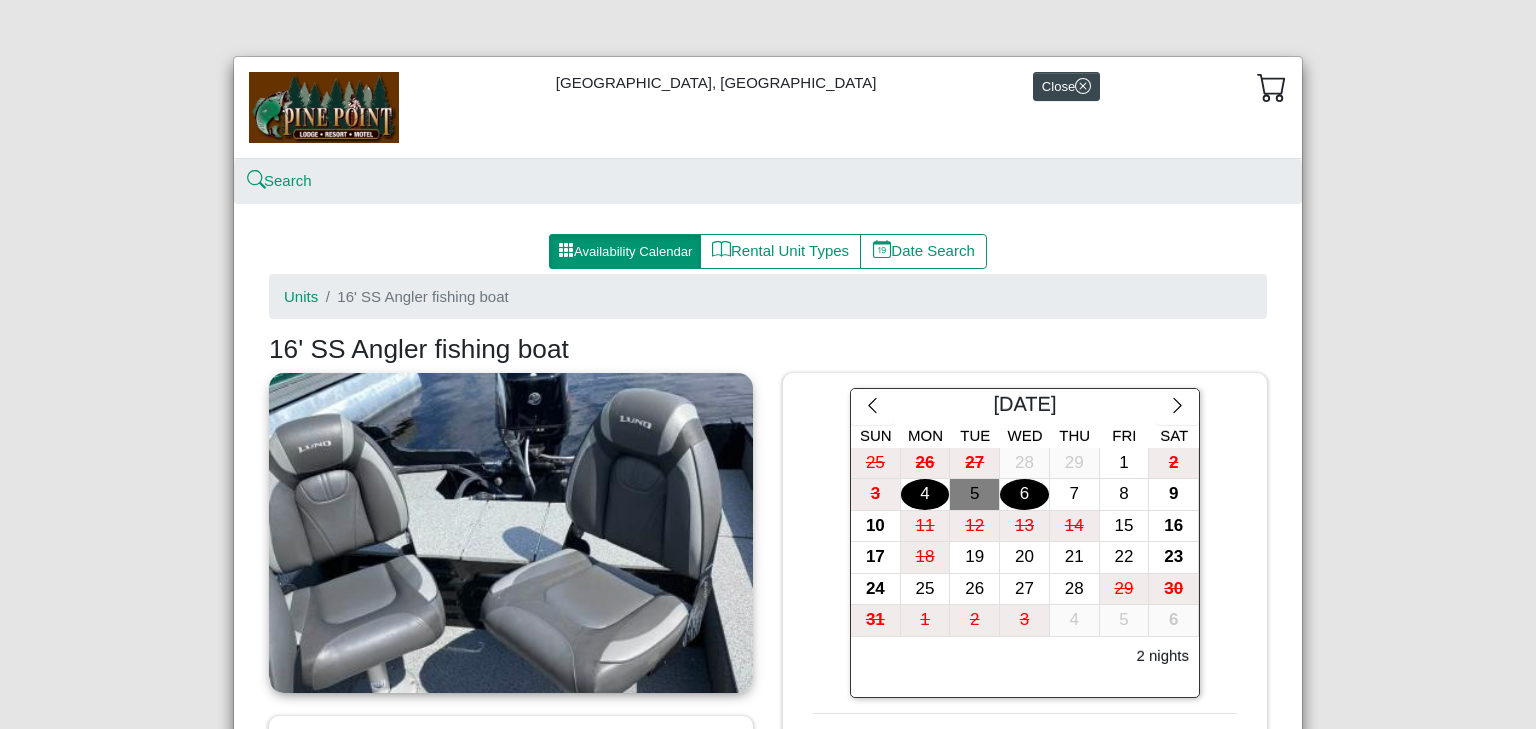 click on "16' SS Angler fishing boat" at bounding box center [768, 350] 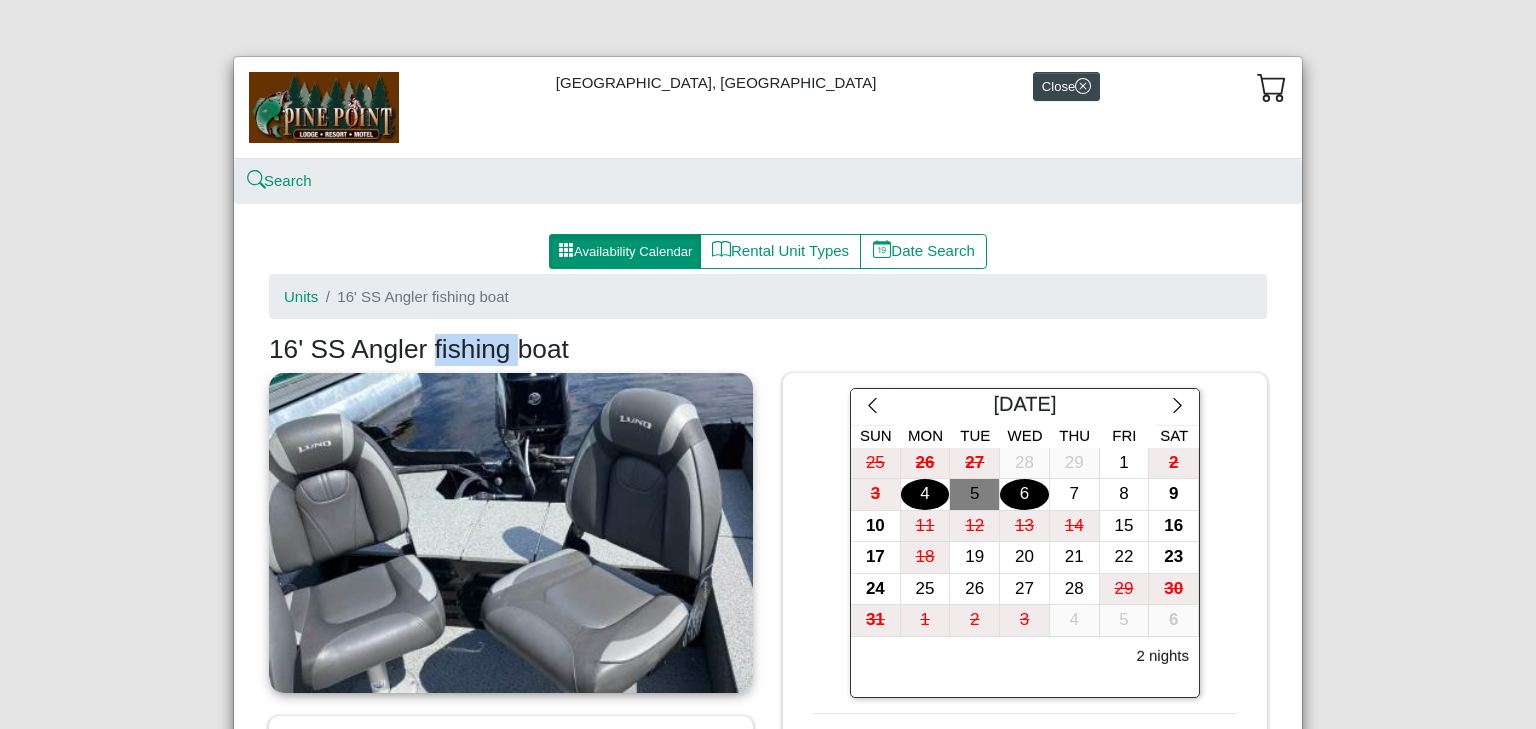 click on "16' SS Angler fishing boat" at bounding box center (768, 350) 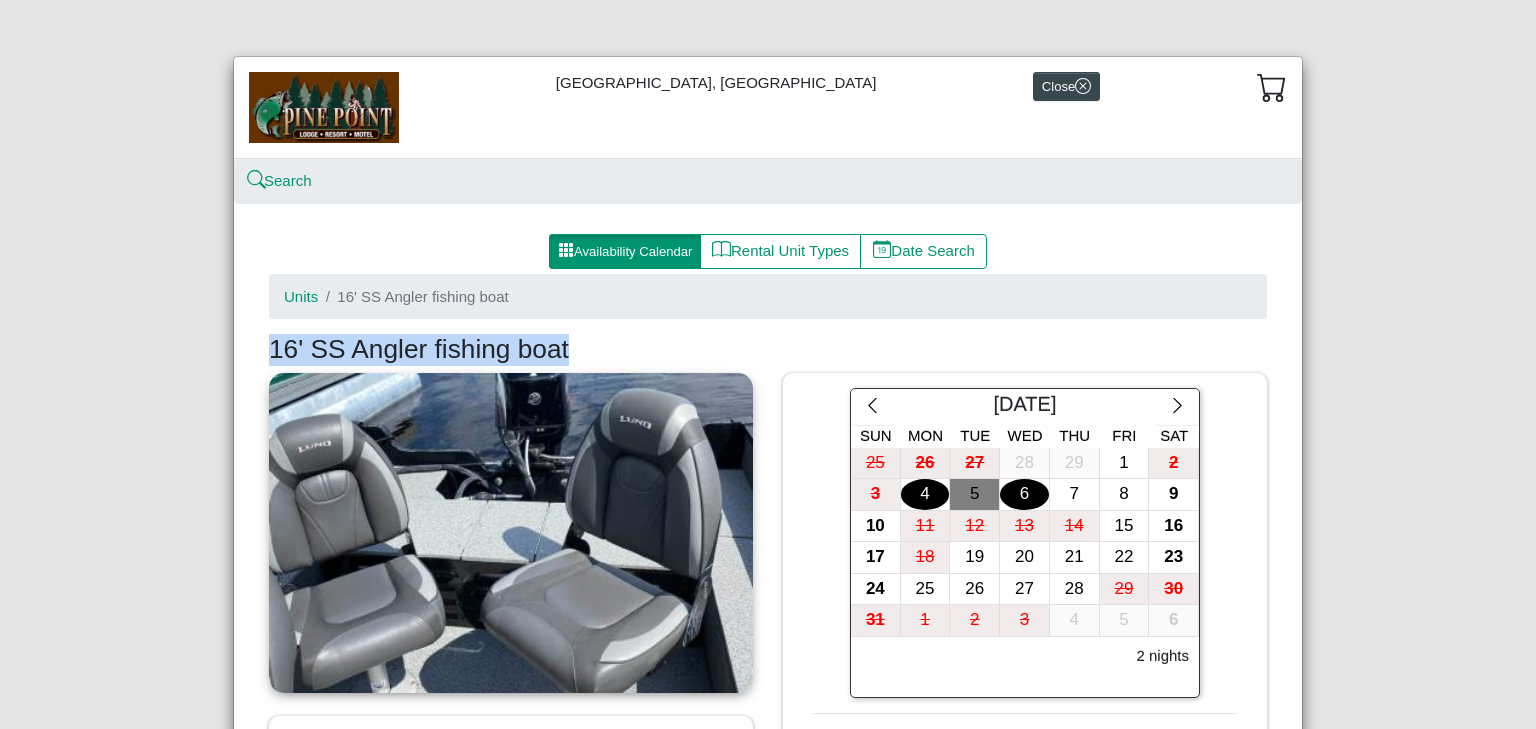 click on "16' SS Angler fishing boat" at bounding box center [768, 350] 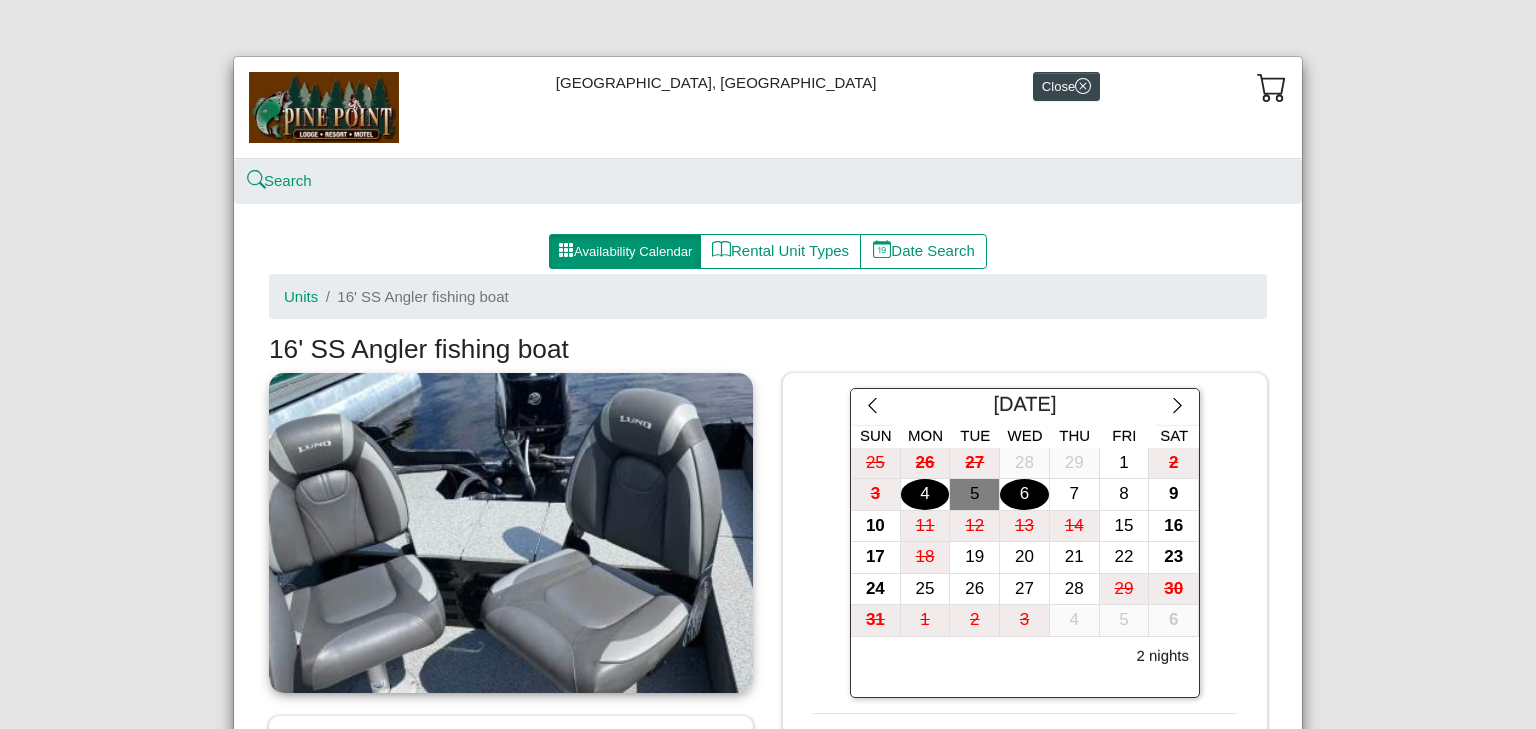 click on "[GEOGRAPHIC_DATA], Resort & Motel   Close   Search   Availability Calendar   Rental Unit Types   Date Search   Units  16' SS Angler fishing boat 16' SS Angler fishing boat Description Terms & Conditions Rates 16' SS Angler fishing boat 16' [PERSON_NAME] Angler side steering Equipped with Mercury 50 hp 4-stroke EFI motor, Humminbird Helix 7 depth finder with GPS, 55# thrust bow mount trolling motor, comfortable pedestal seats - for up to 3, If we can rebook your reservation, we will refund your deposit. Any boat rental must have a dock for the rental boat to be moored at. 4 day boat rental discount  $--.--  5 day boat rental discount  $--.--  6 day boat rental discount  $--.--  Weekly boat rental discount  $--.--  3 day boat rental discount  $--.--  2 day boat rental discount  $--.--  16' Deluxe SS  Daily  $200.00  16' Deluxe SS Boat Weekly  $850.00   [DATE]  Sun Mon Tue Wed Thu Fri Sat  25   26   27   28   29   1   2   3   4   5   6   7   8   9   10   11   12   13   14   15   16   17   18   19   20   21   22   1" at bounding box center [768, 364] 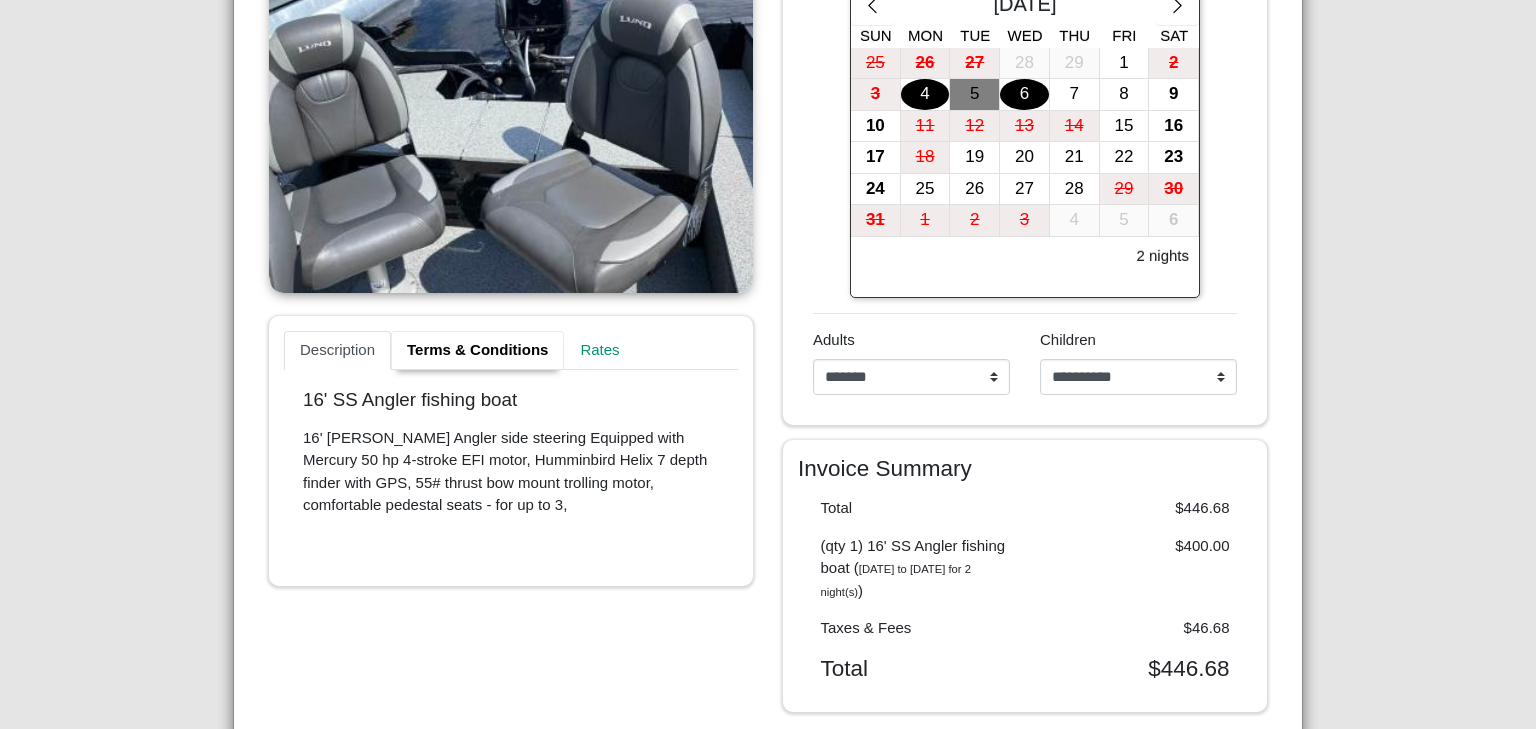 click on "Terms & Conditions" at bounding box center [477, 351] 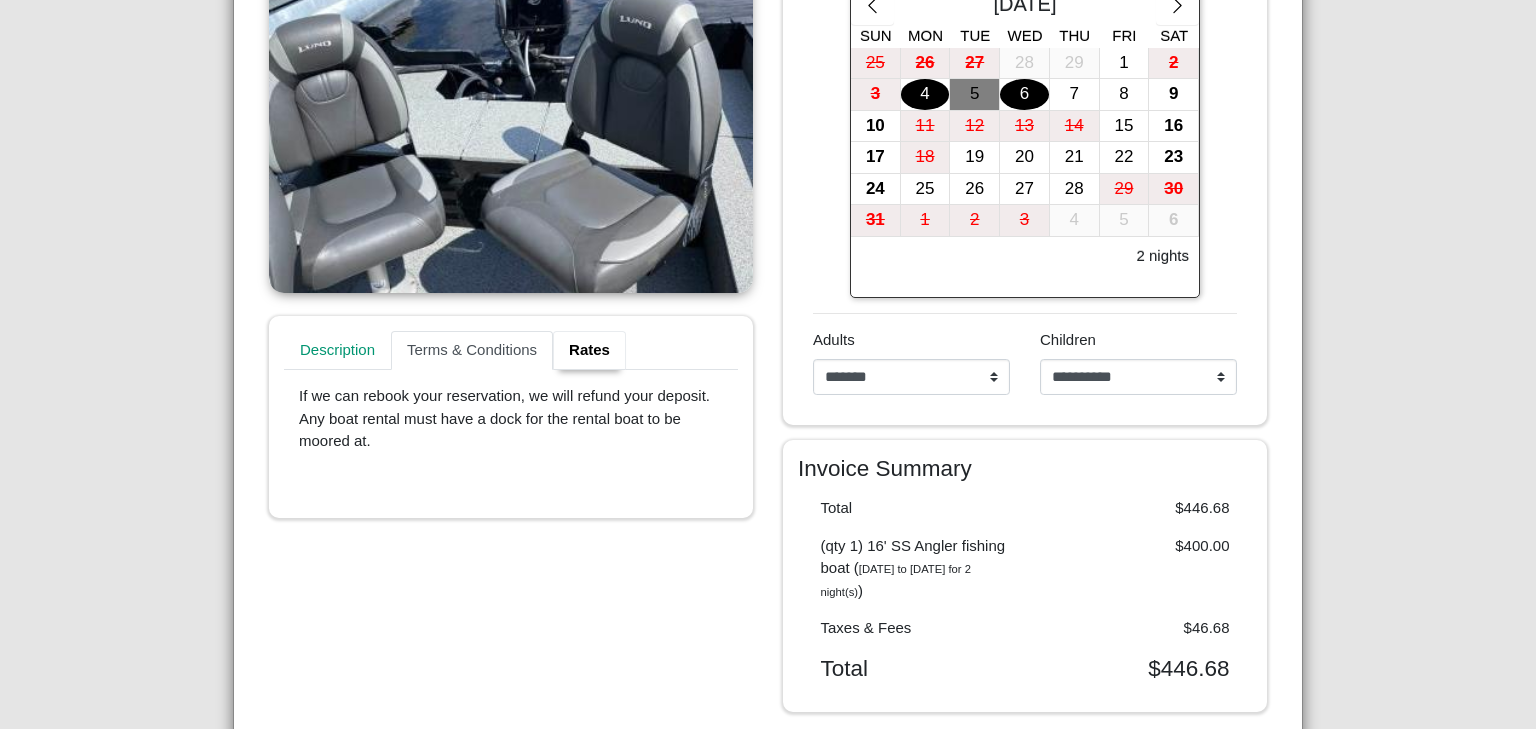 click on "Rates" at bounding box center (589, 351) 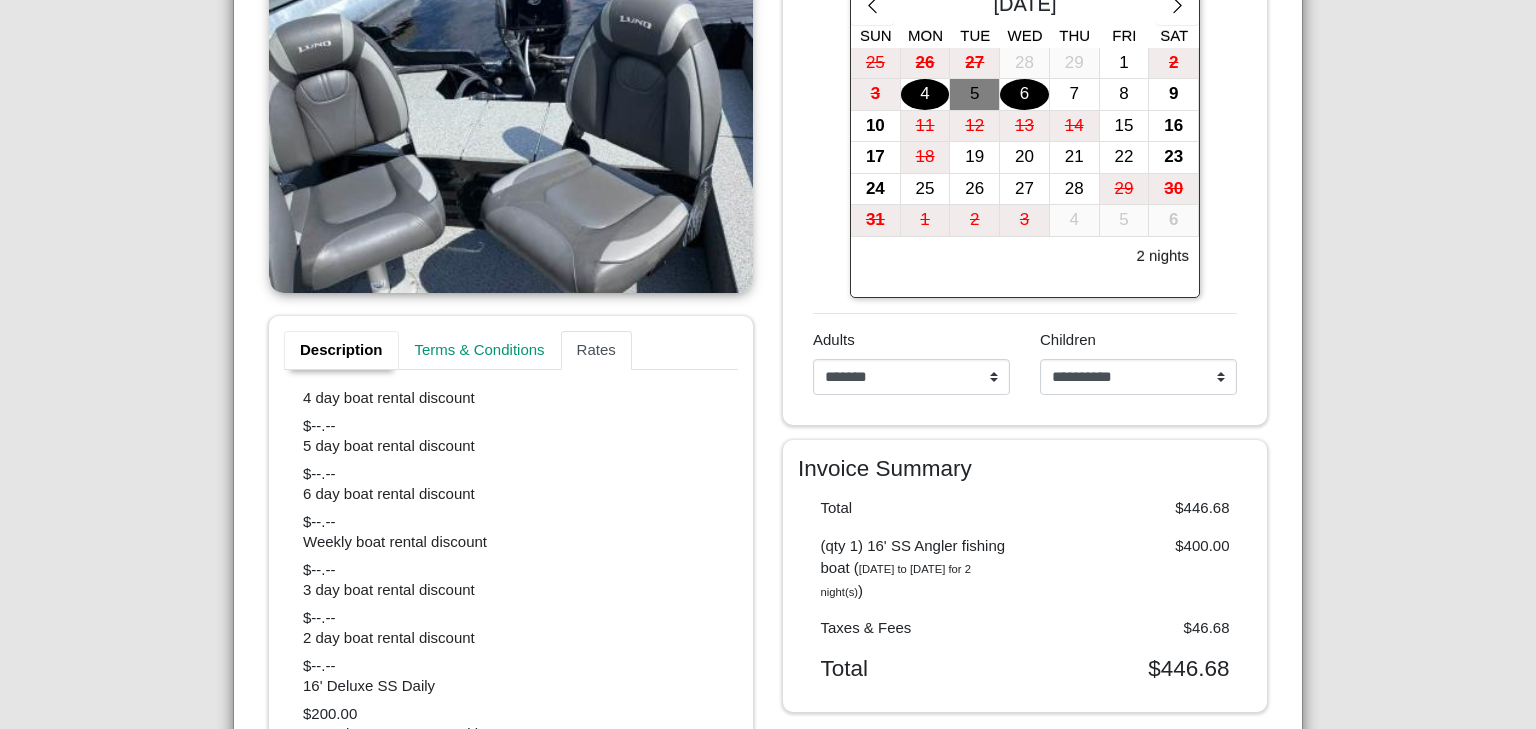 click on "Description" at bounding box center (341, 351) 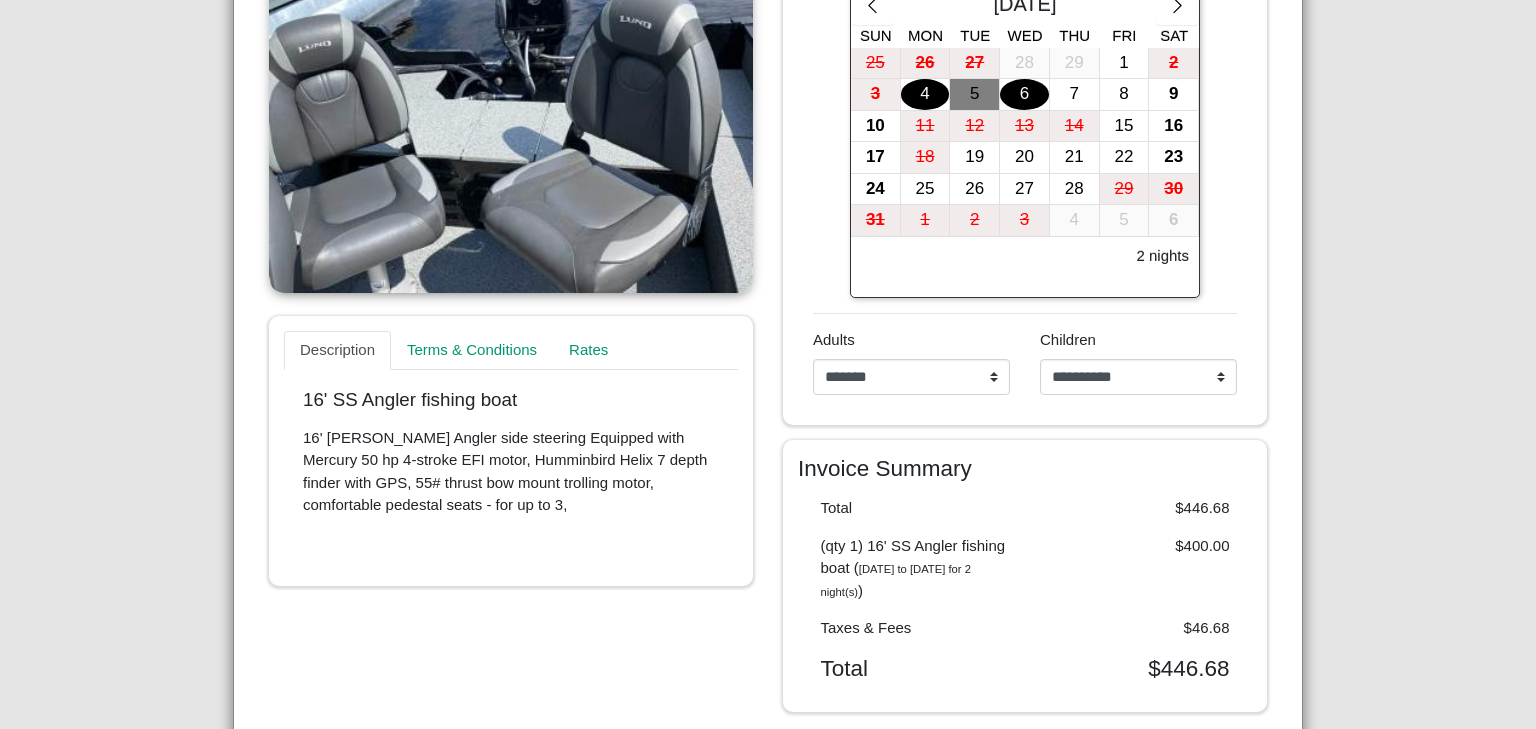 scroll, scrollTop: 0, scrollLeft: 0, axis: both 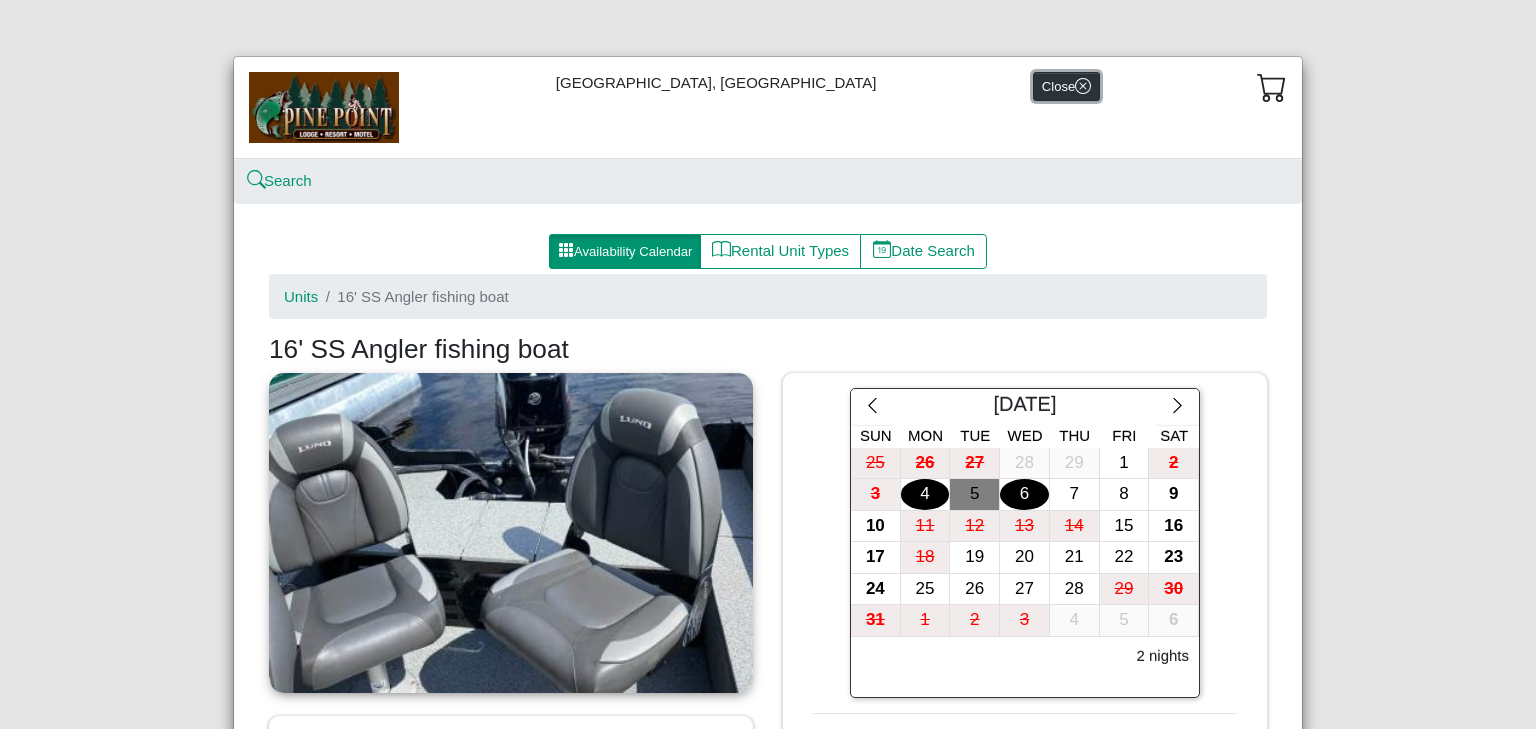 click on "Close" at bounding box center [1066, 86] 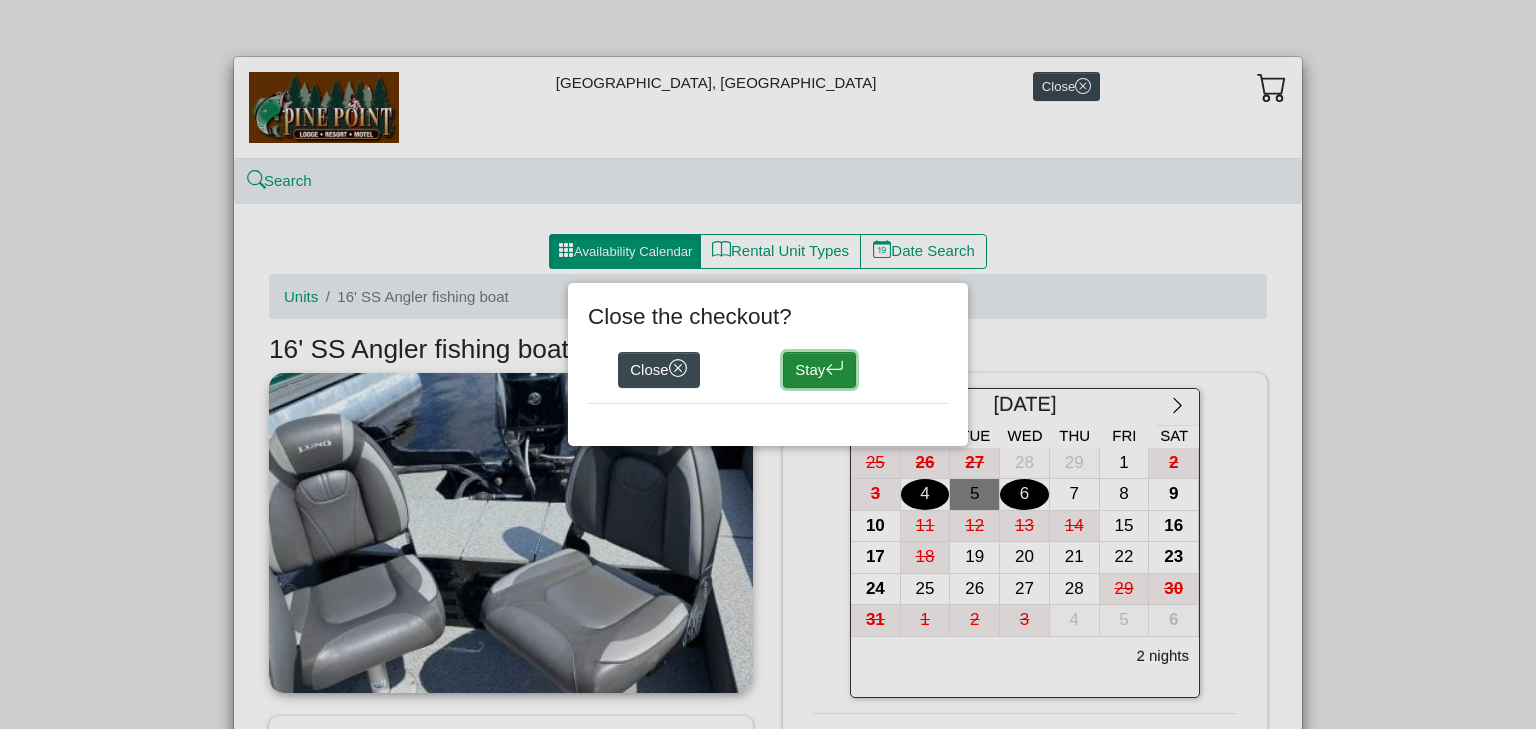 click on "Stay" at bounding box center (819, 370) 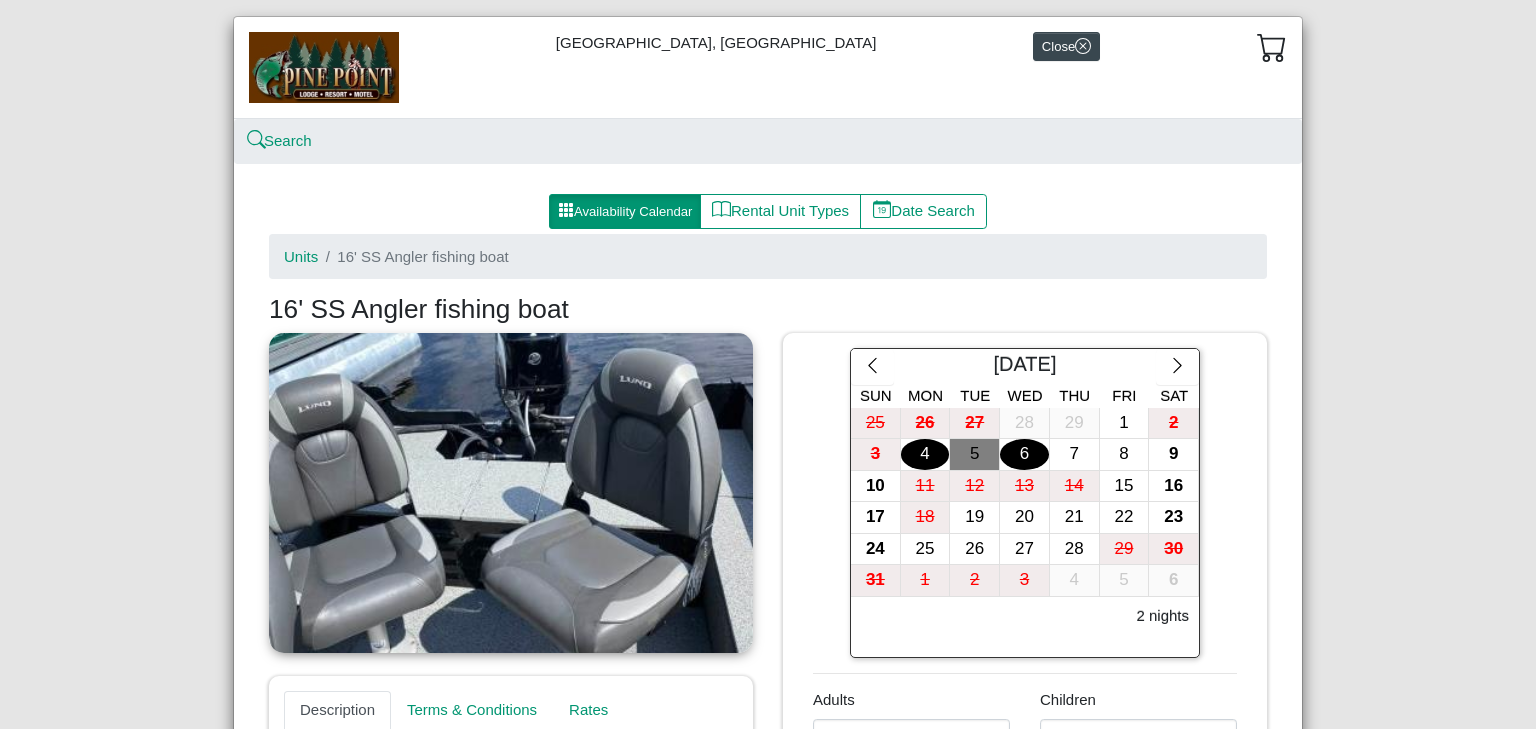 scroll, scrollTop: 0, scrollLeft: 0, axis: both 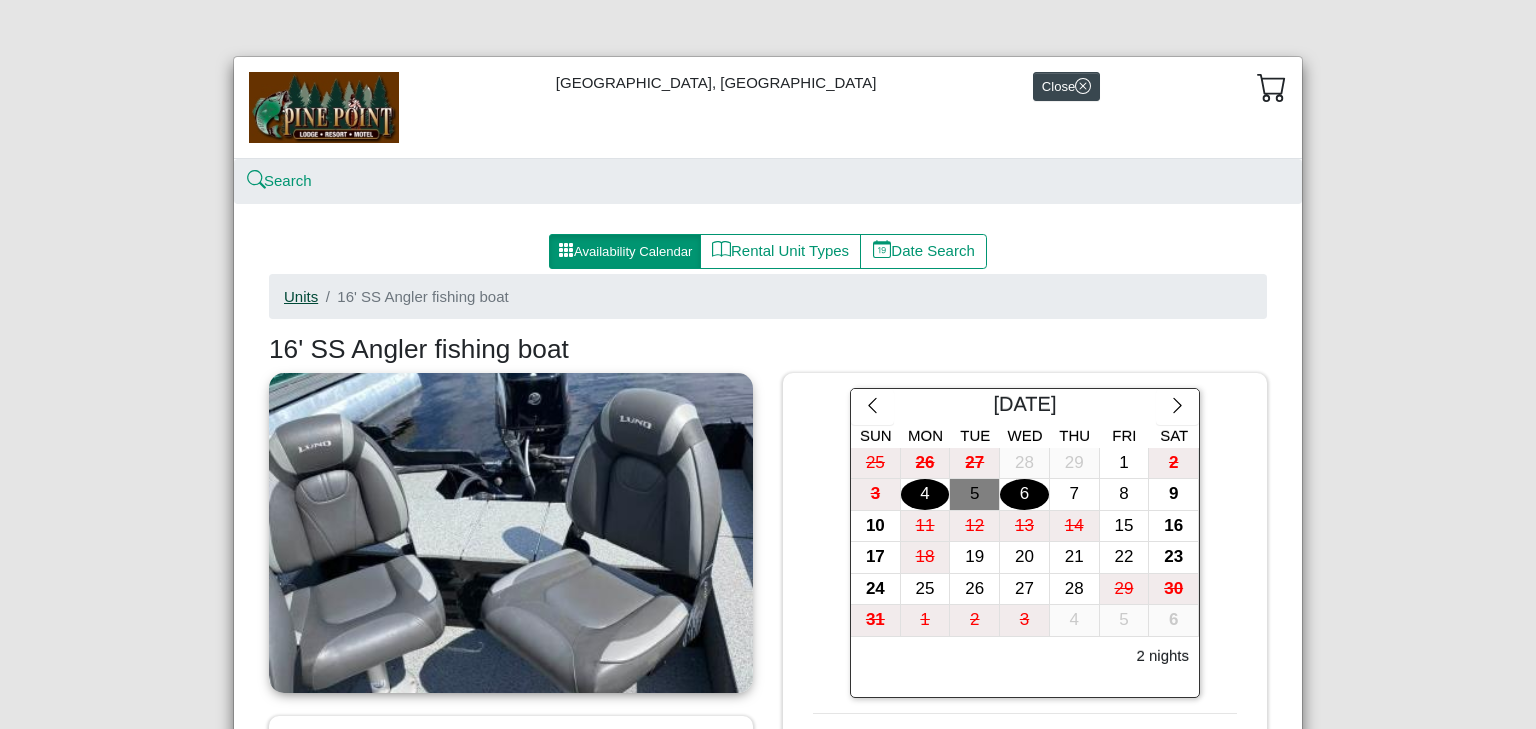 click on "Units" at bounding box center (301, 296) 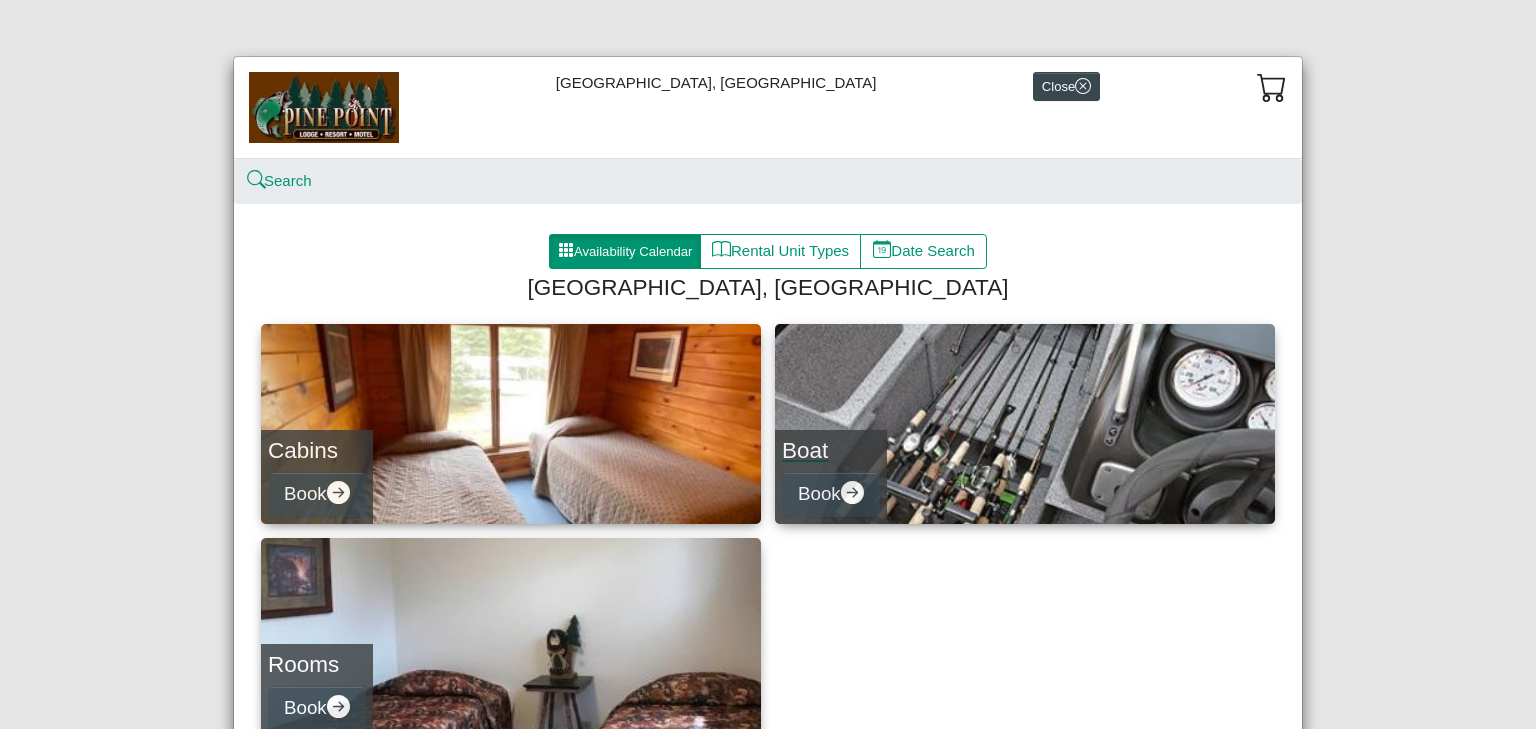 click on "Boat  Book" at bounding box center [1025, 424] 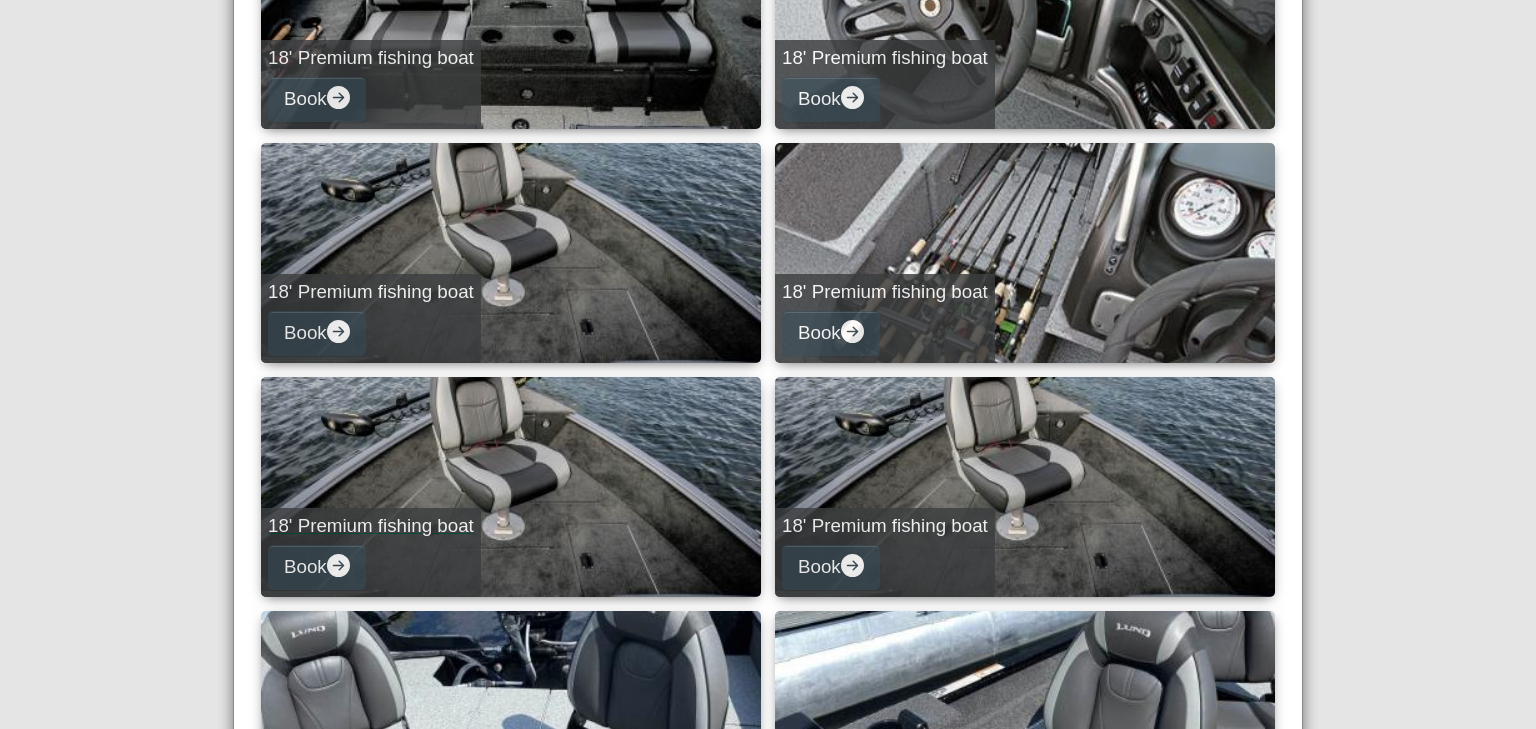 scroll, scrollTop: 600, scrollLeft: 0, axis: vertical 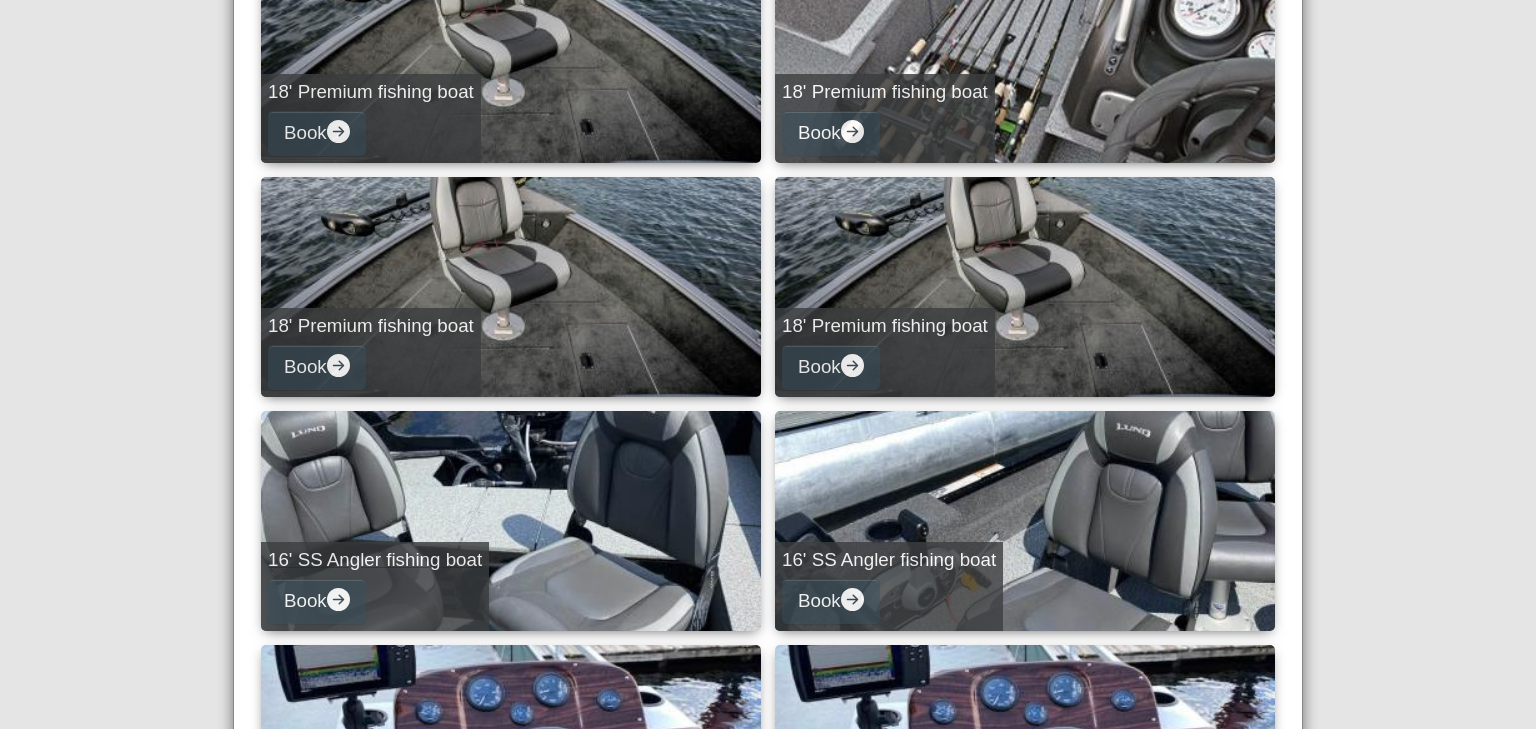 click on "16' SS Angler fishing boat  Book" at bounding box center (511, 521) 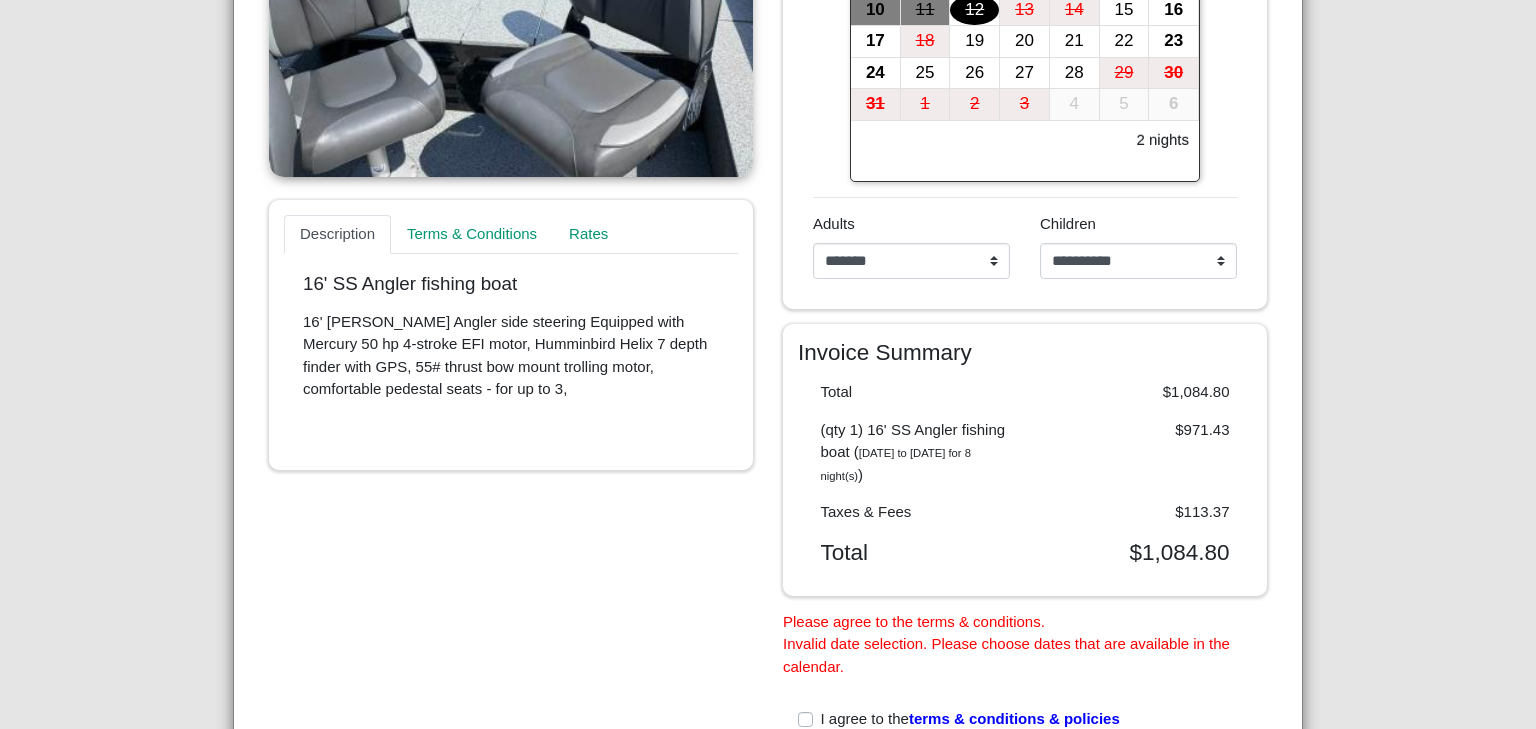 scroll, scrollTop: 500, scrollLeft: 0, axis: vertical 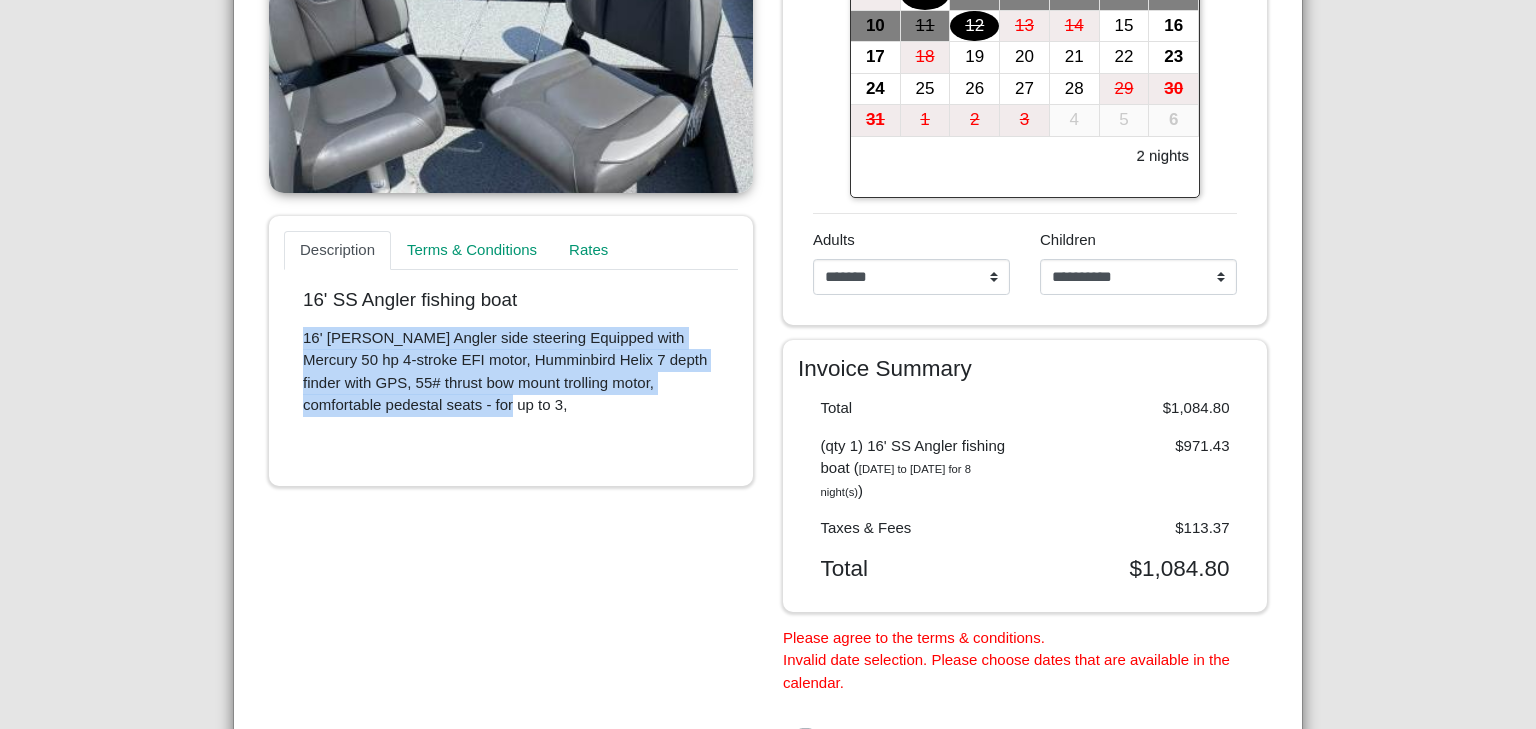 drag, startPoint x: 440, startPoint y: 407, endPoint x: 274, endPoint y: 338, distance: 179.7693 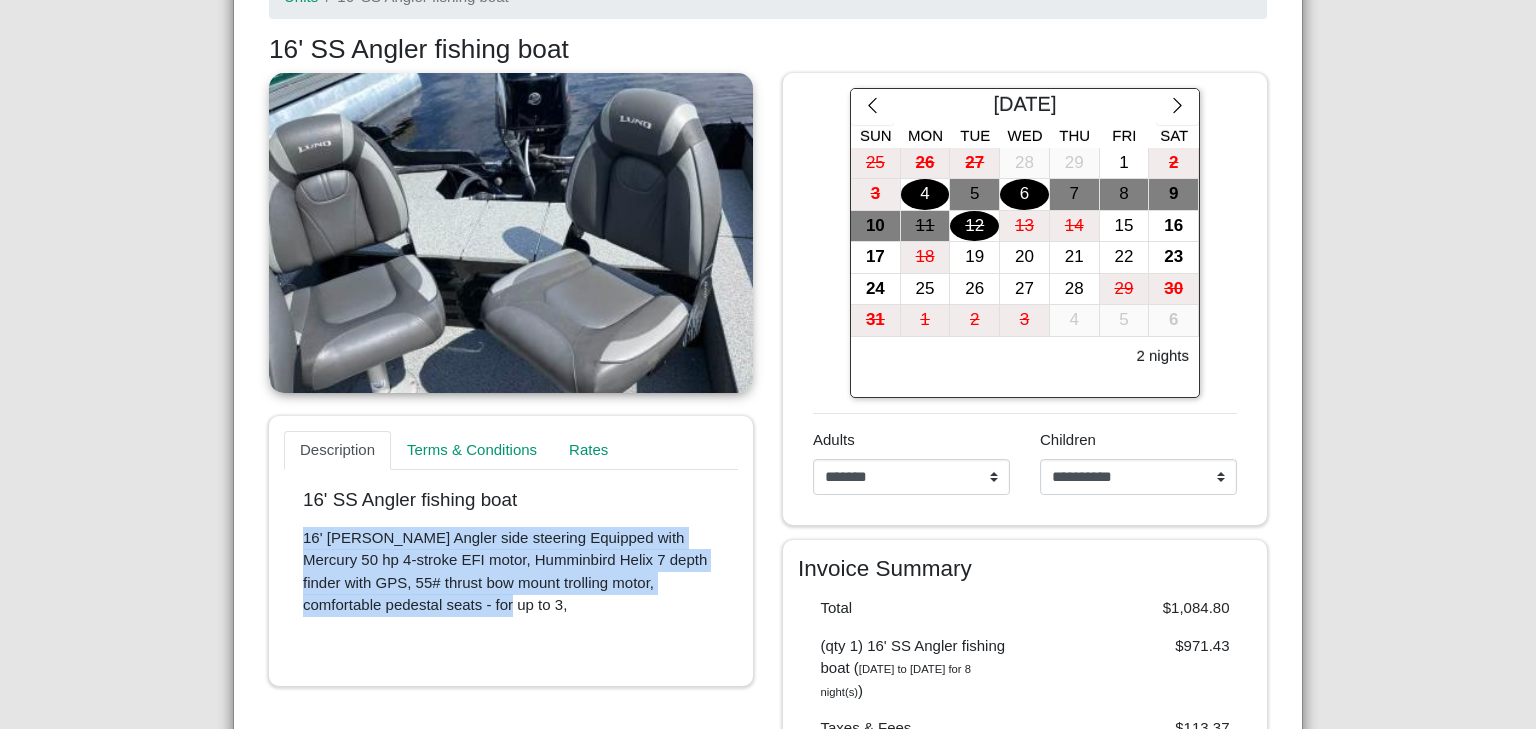 click on "6" at bounding box center [1024, 194] 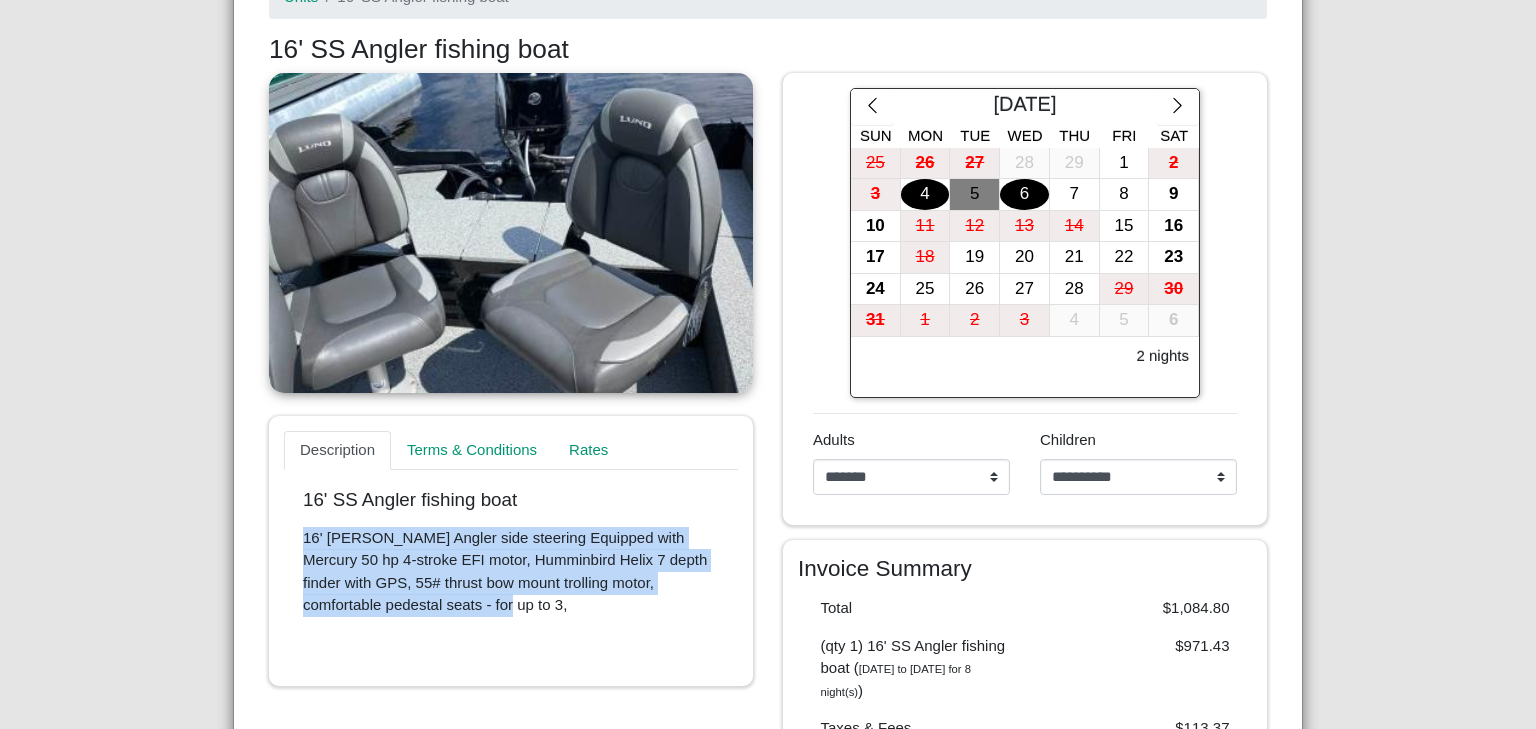 click on "4" at bounding box center [925, 194] 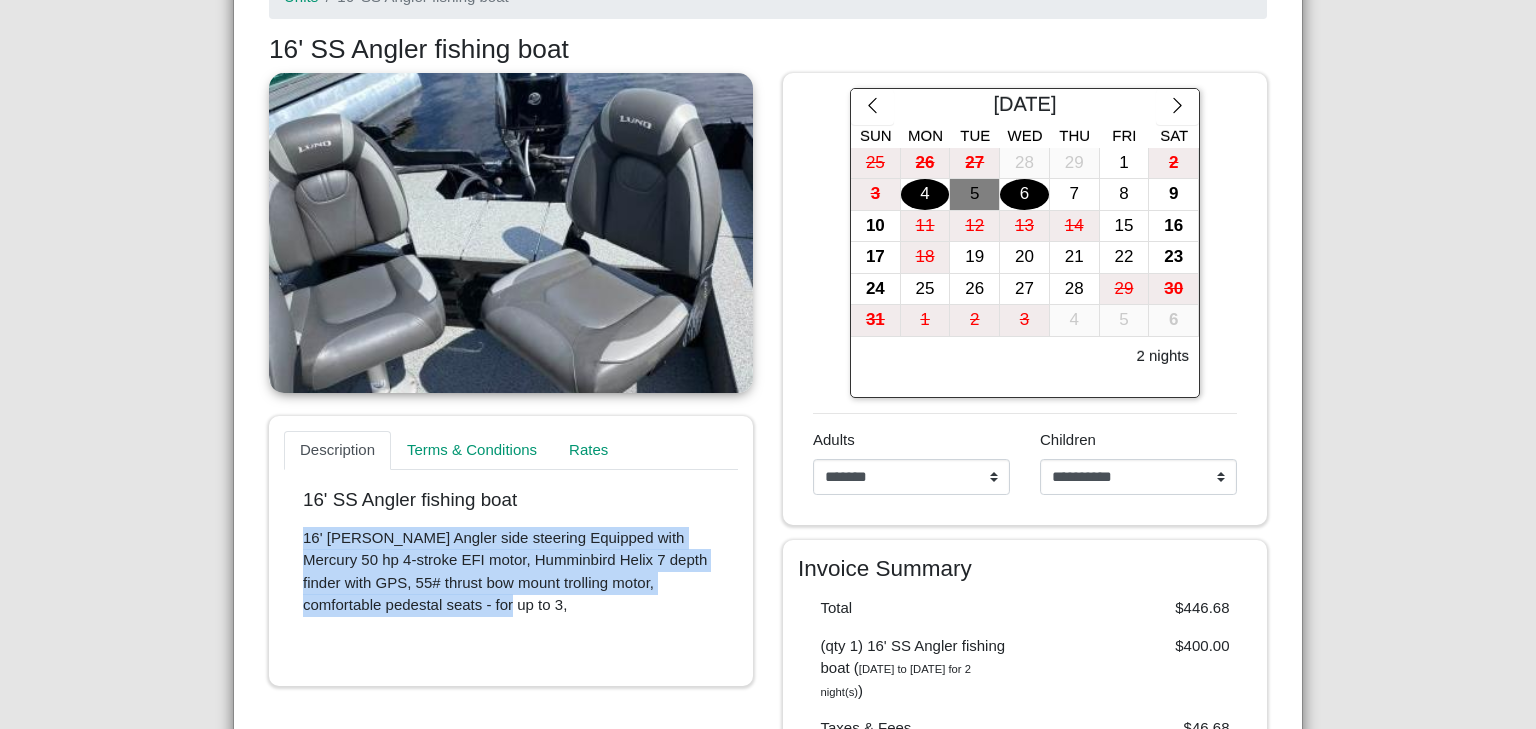 click on "16' [PERSON_NAME] Angler side steering Equipped with Mercury 50 hp 4-stroke EFI motor, Humminbird Helix 7 depth finder with GPS, 55# thrust bow mount trolling motor, comfortable pedestal seats - for up to 3," at bounding box center [511, 572] 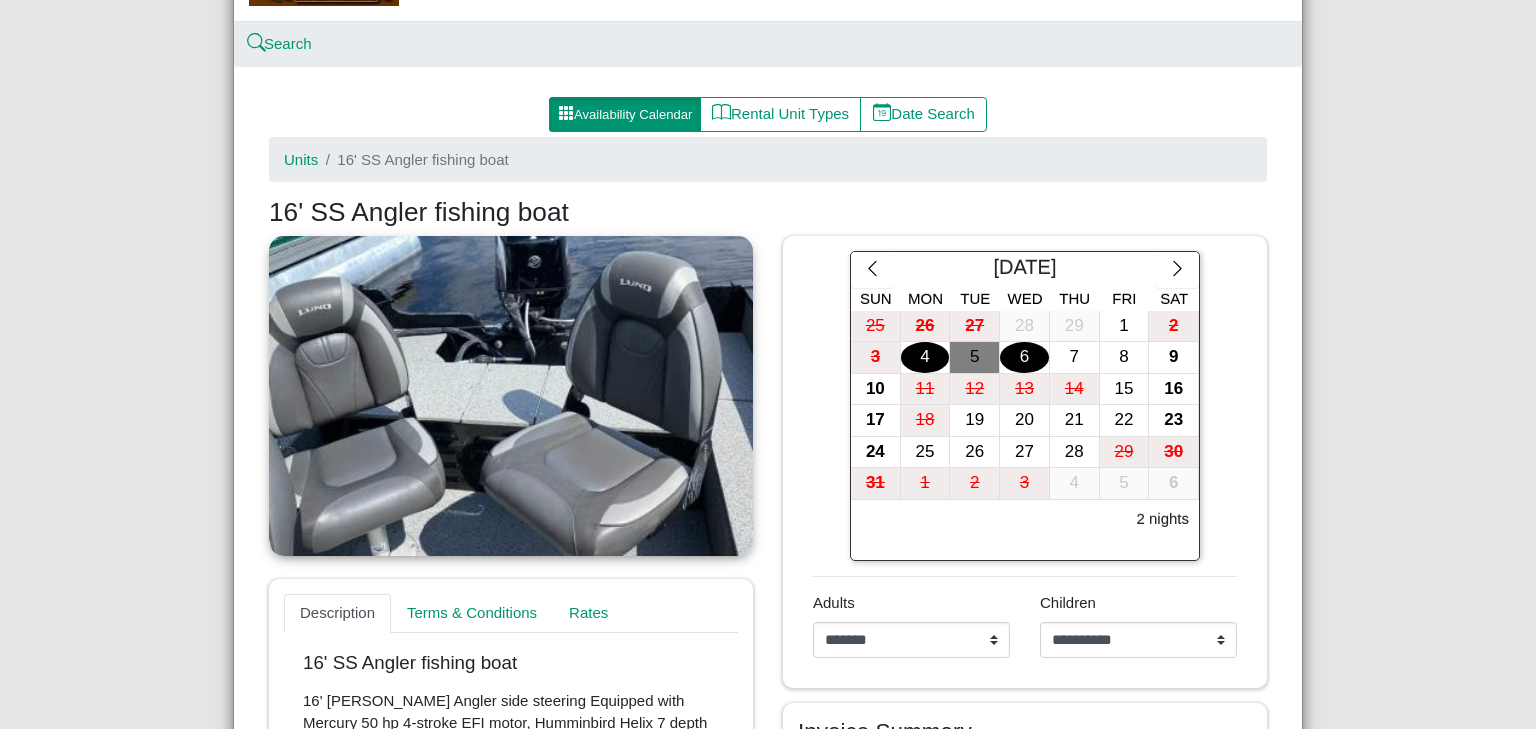 scroll, scrollTop: 0, scrollLeft: 0, axis: both 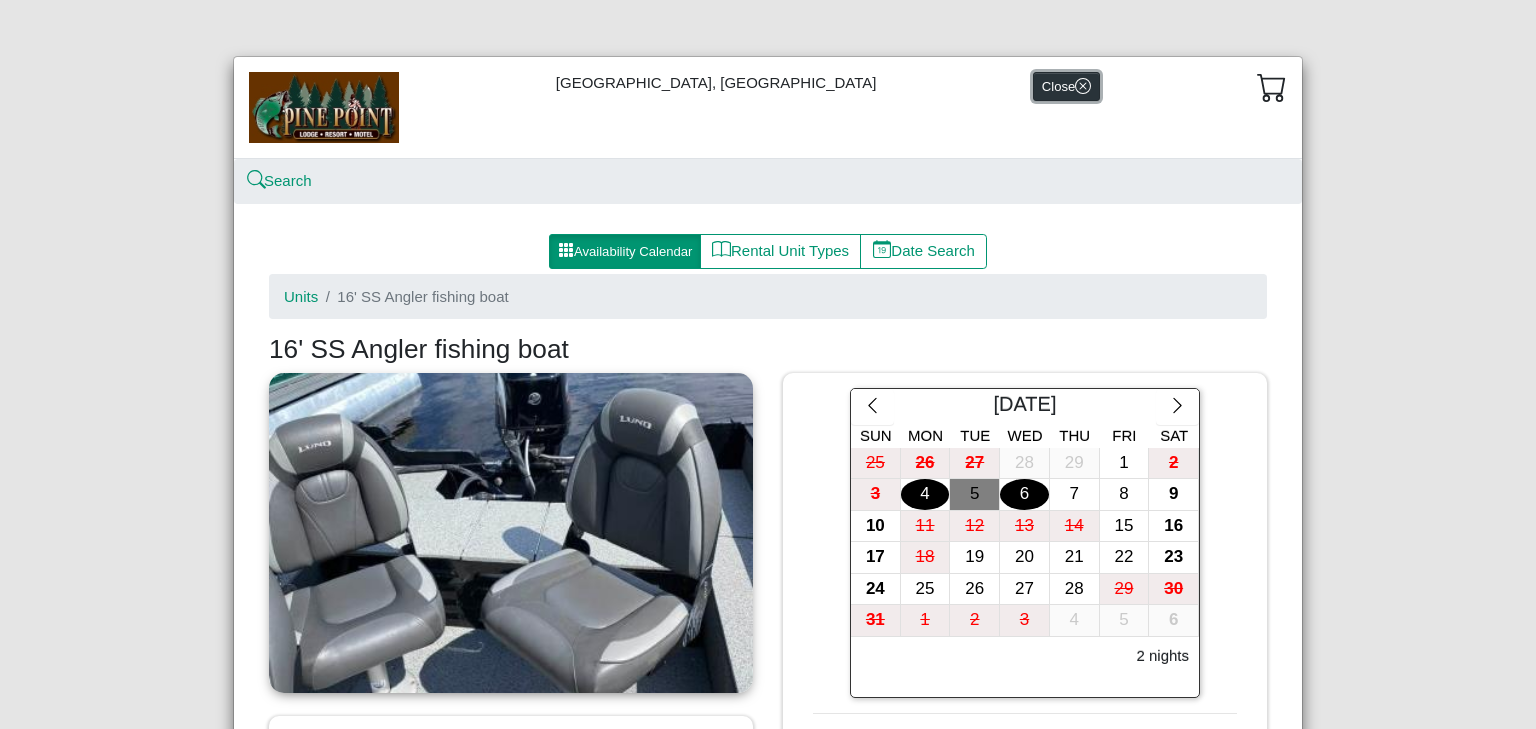 click on "Close" at bounding box center [1066, 86] 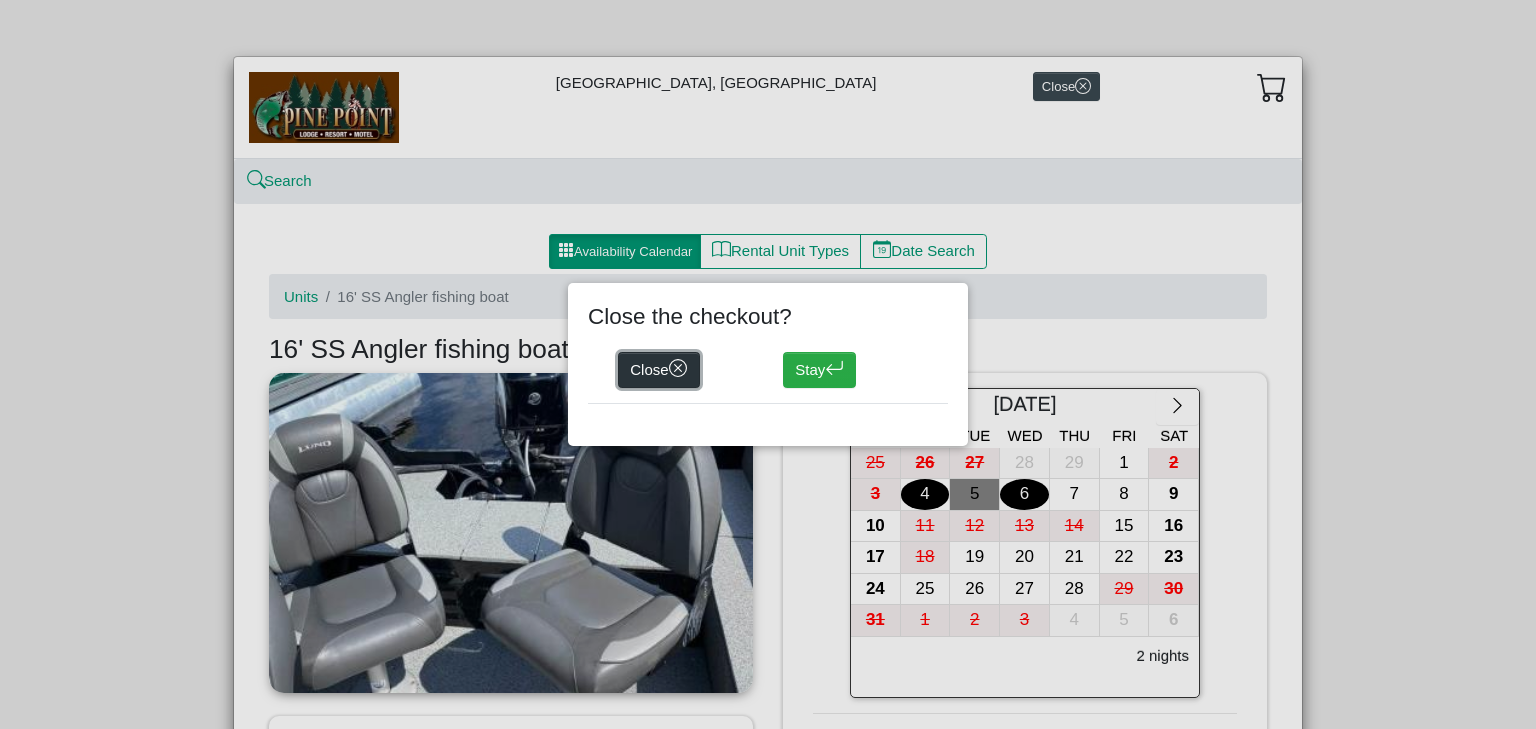 click on "Close" at bounding box center [659, 370] 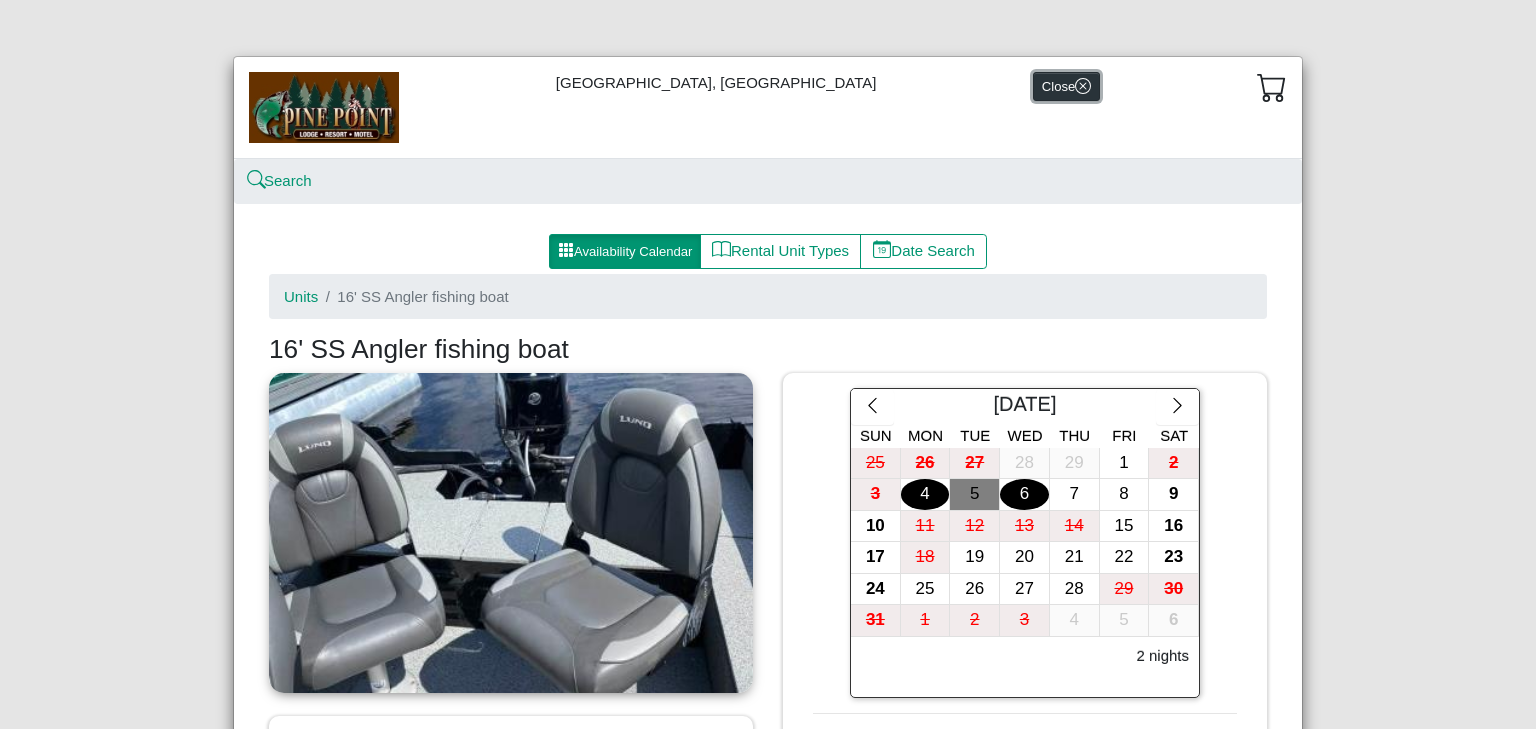 click on "Close" at bounding box center (1066, 86) 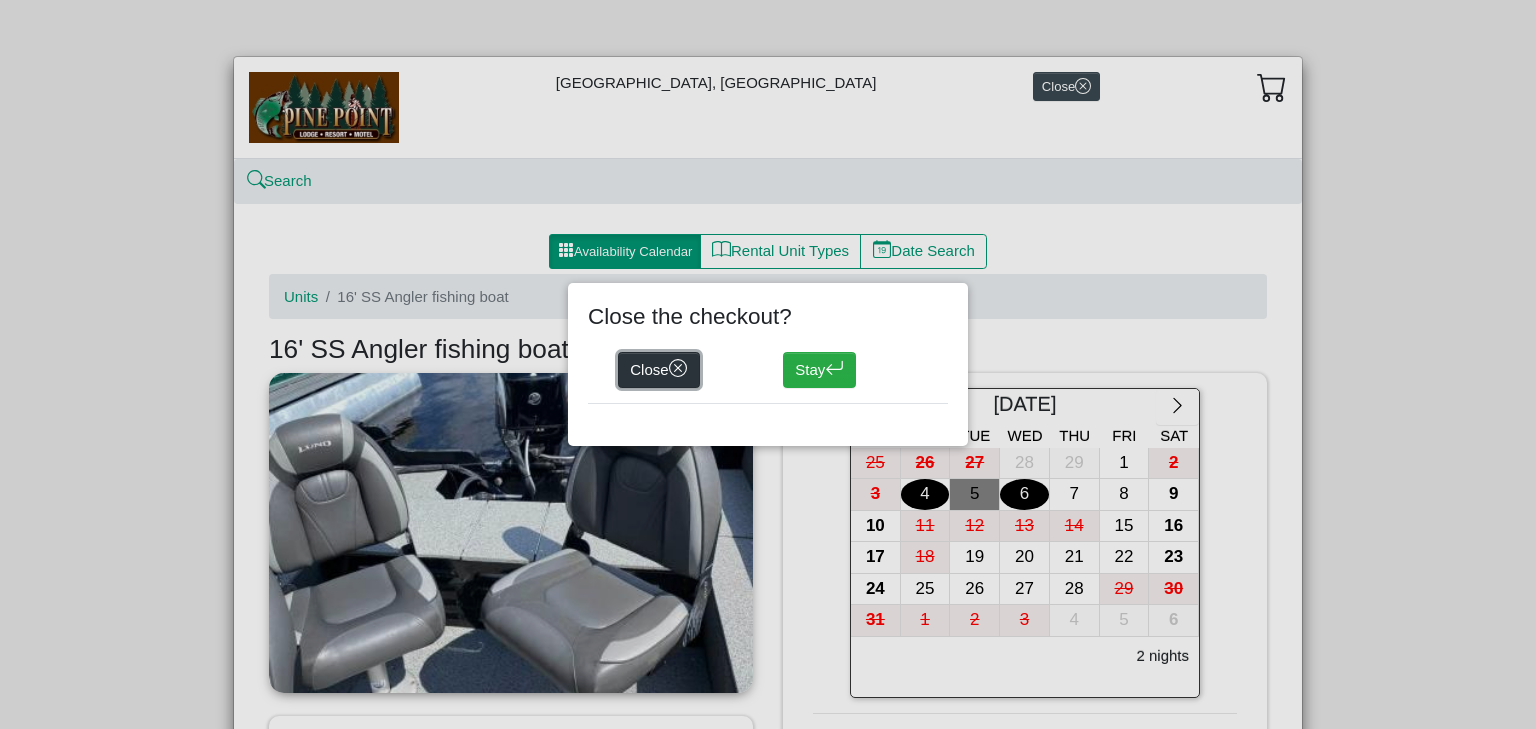 click on "Close" at bounding box center [659, 370] 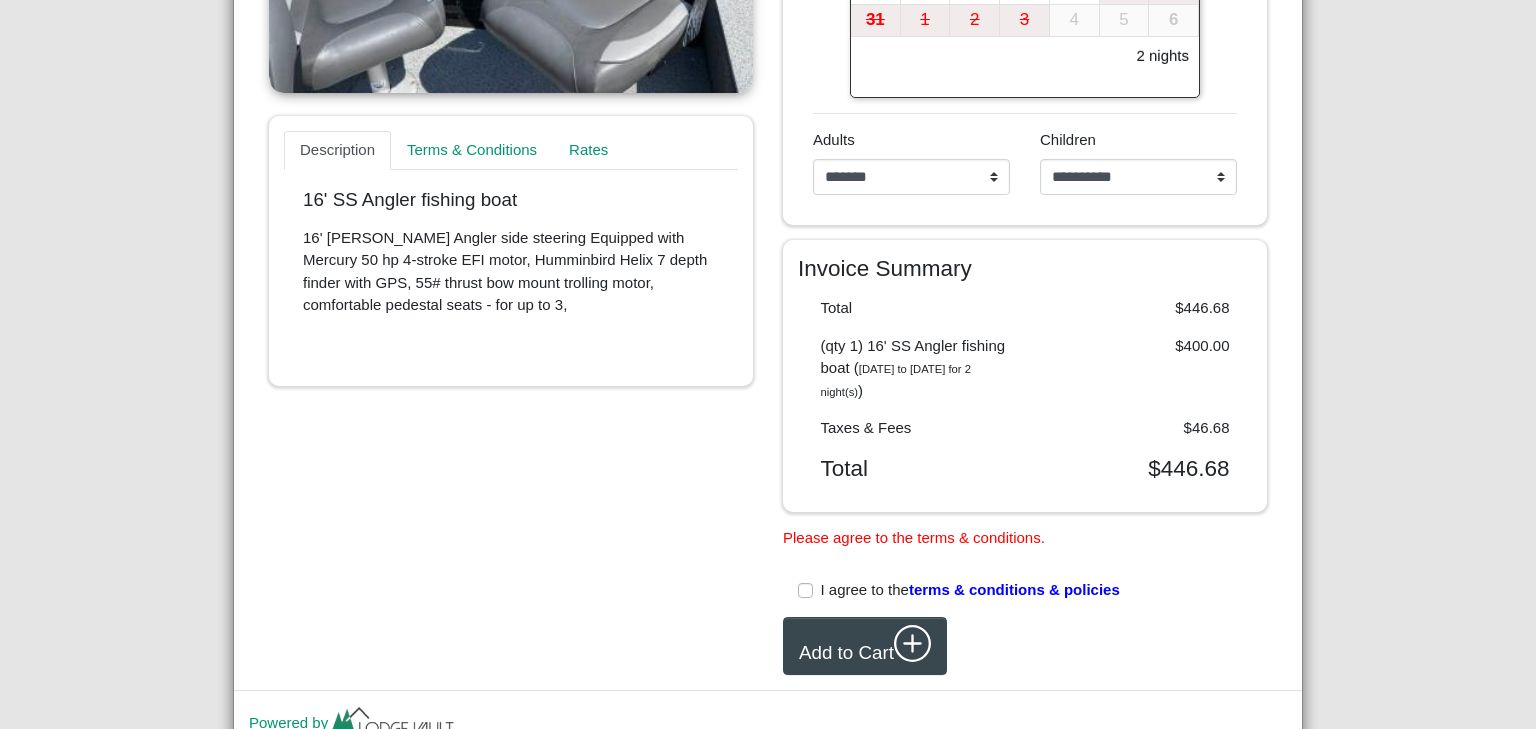 scroll, scrollTop: 681, scrollLeft: 0, axis: vertical 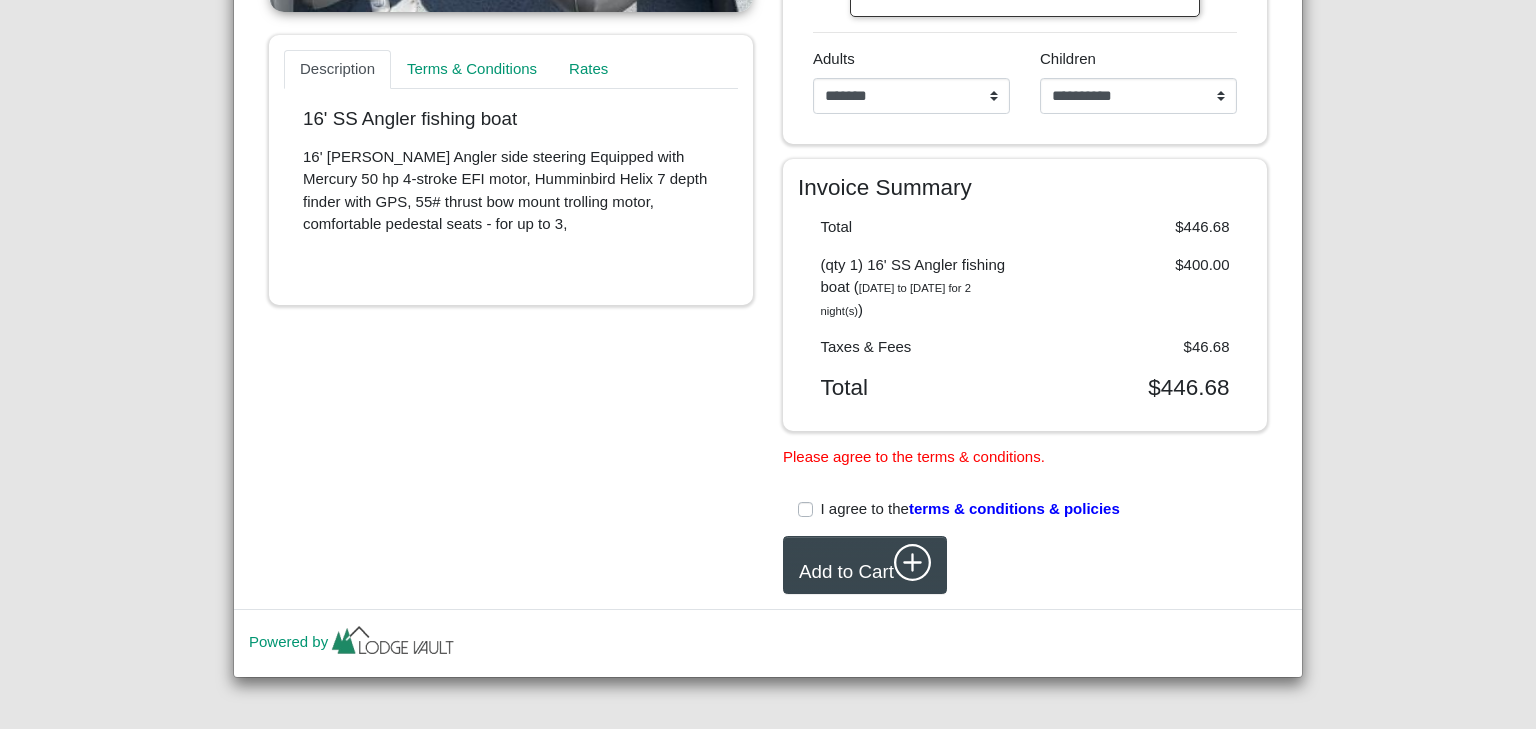 click on "Please agree to the terms & conditions." at bounding box center (1025, 457) 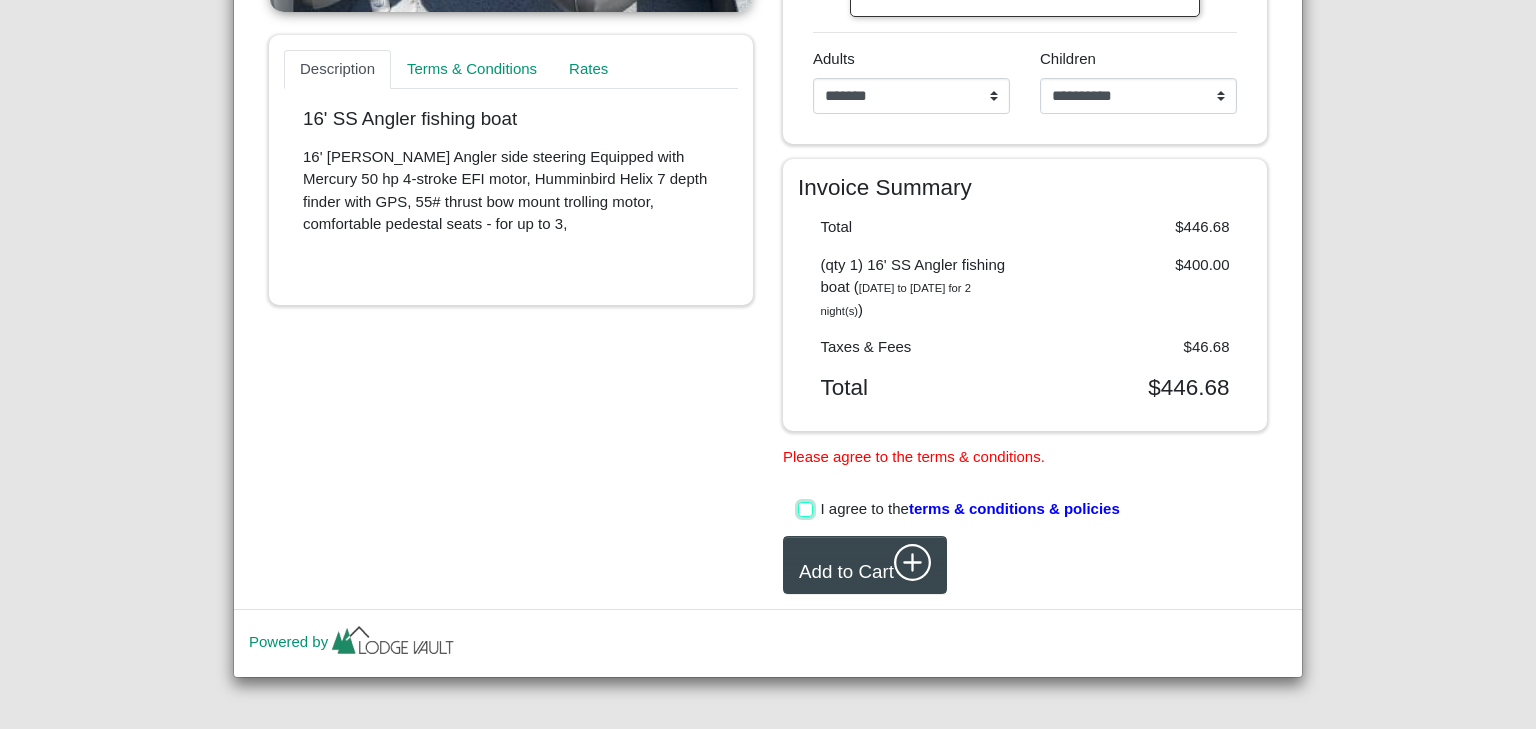 scroll, scrollTop: 644, scrollLeft: 0, axis: vertical 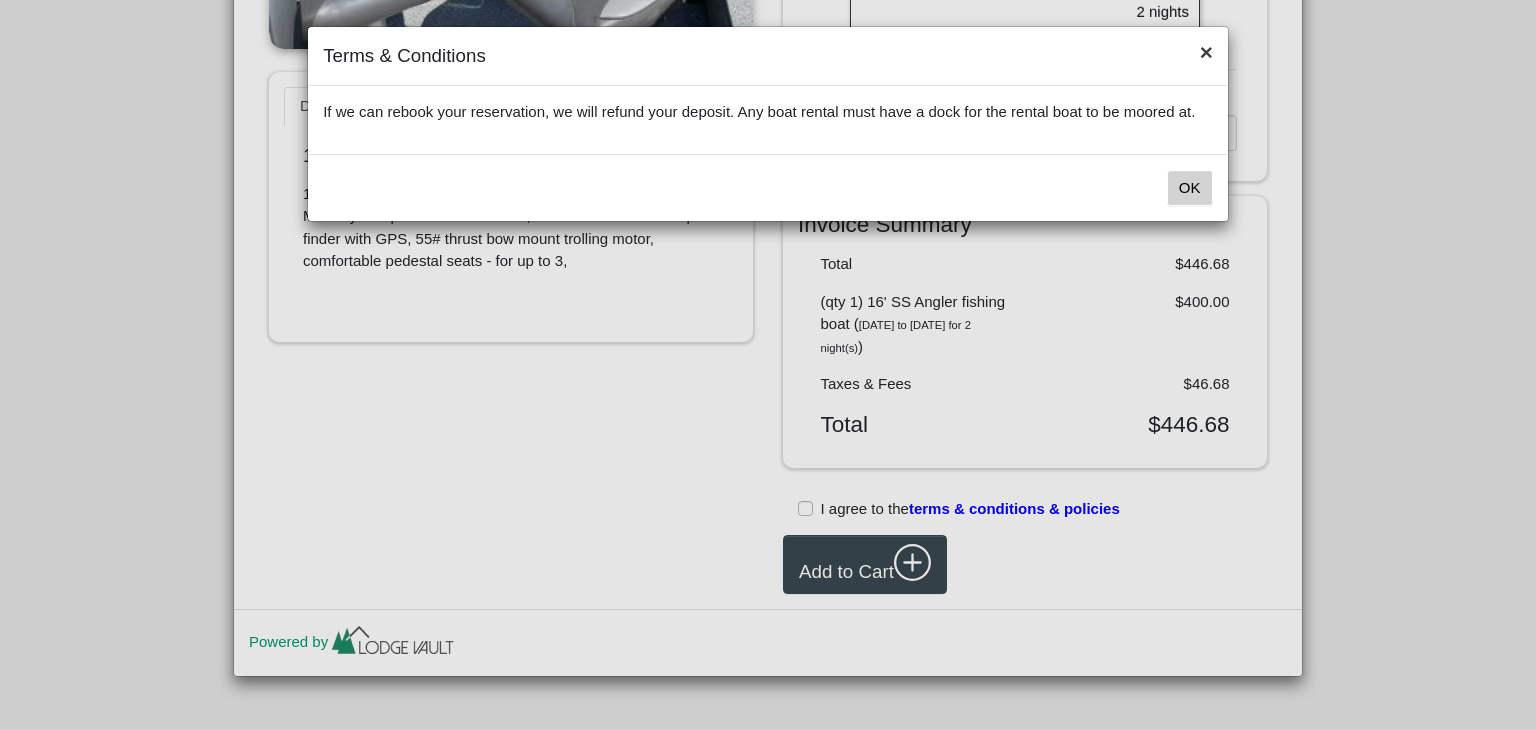 click on "×" at bounding box center (1206, 53) 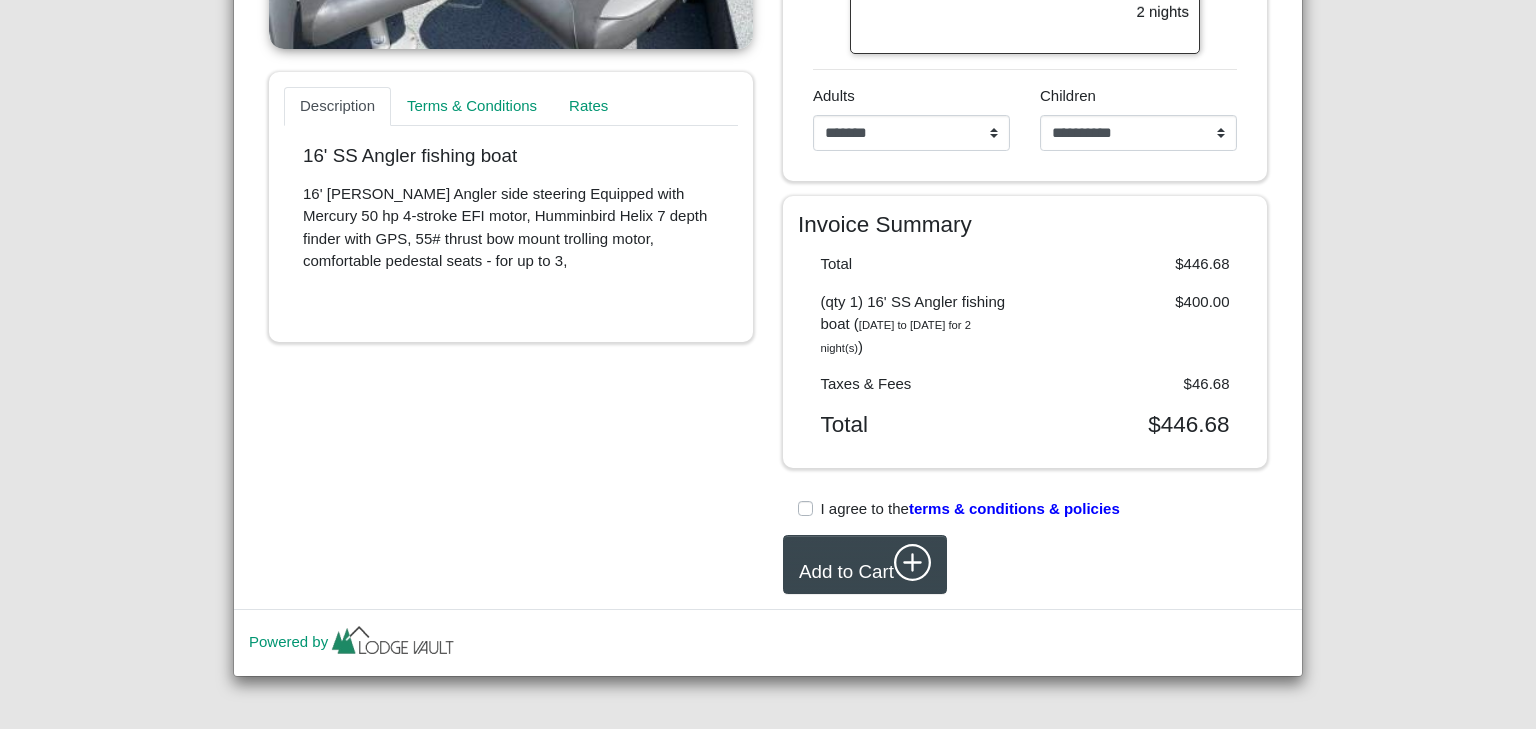 click on "terms & conditions & policies" at bounding box center (1014, 508) 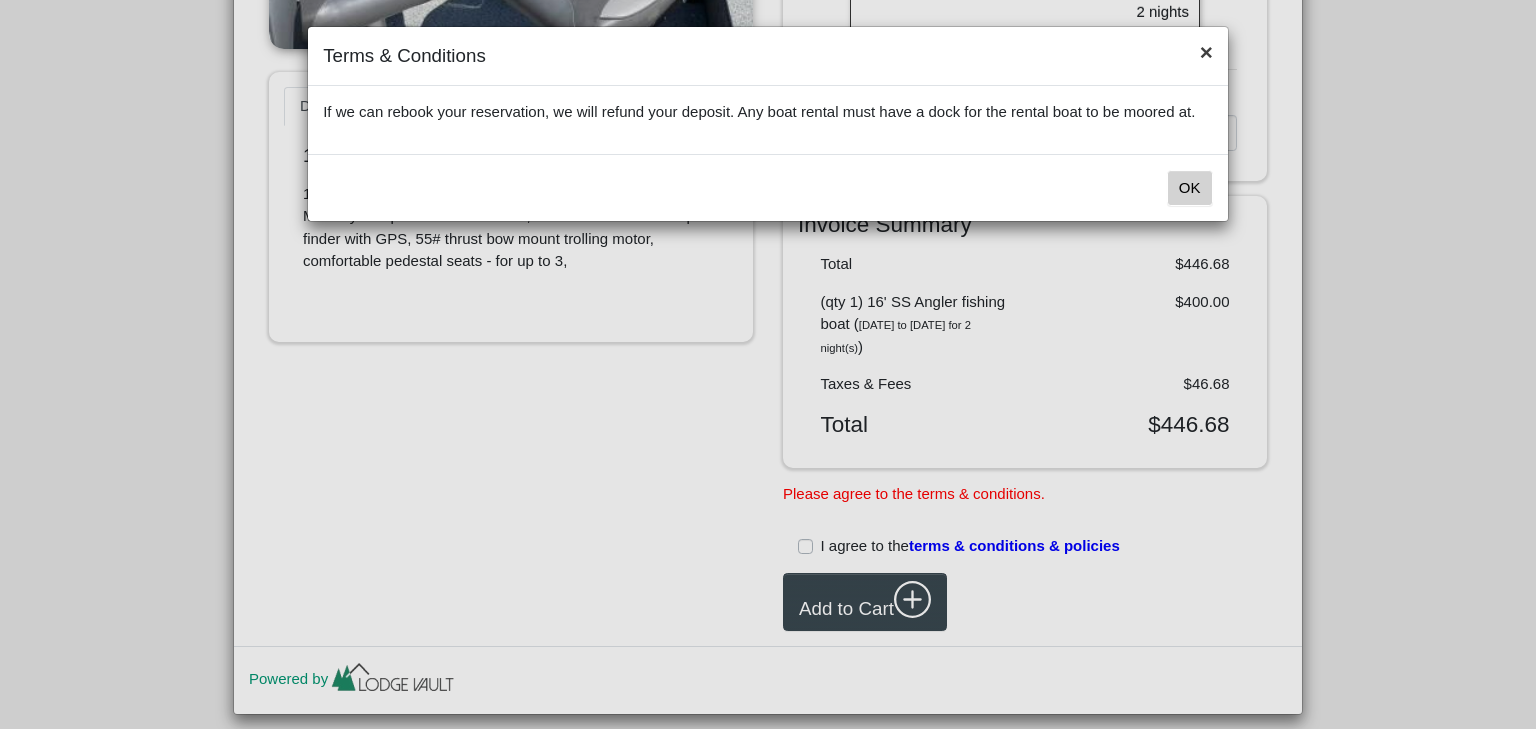 click on "×" at bounding box center (1206, 53) 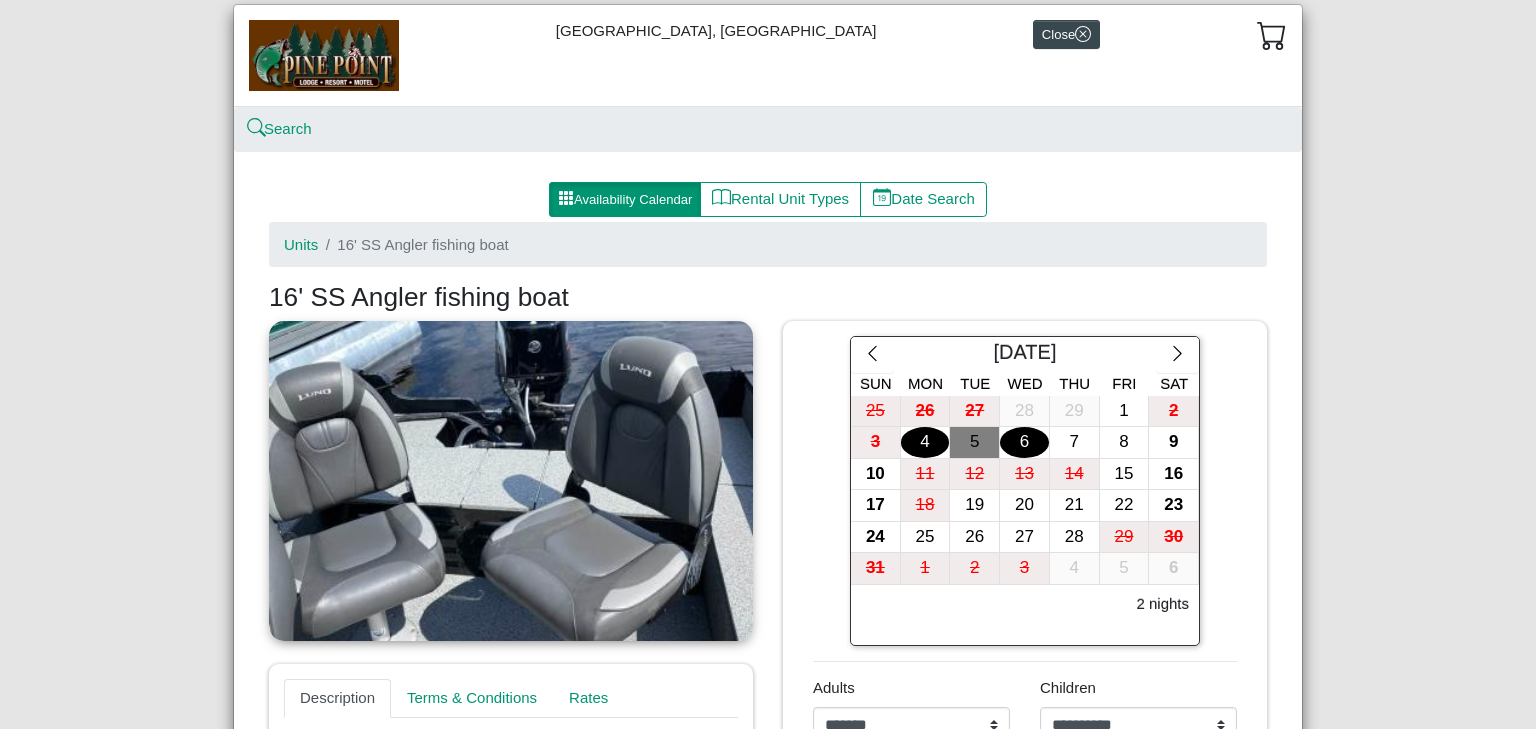 scroll, scrollTop: 0, scrollLeft: 0, axis: both 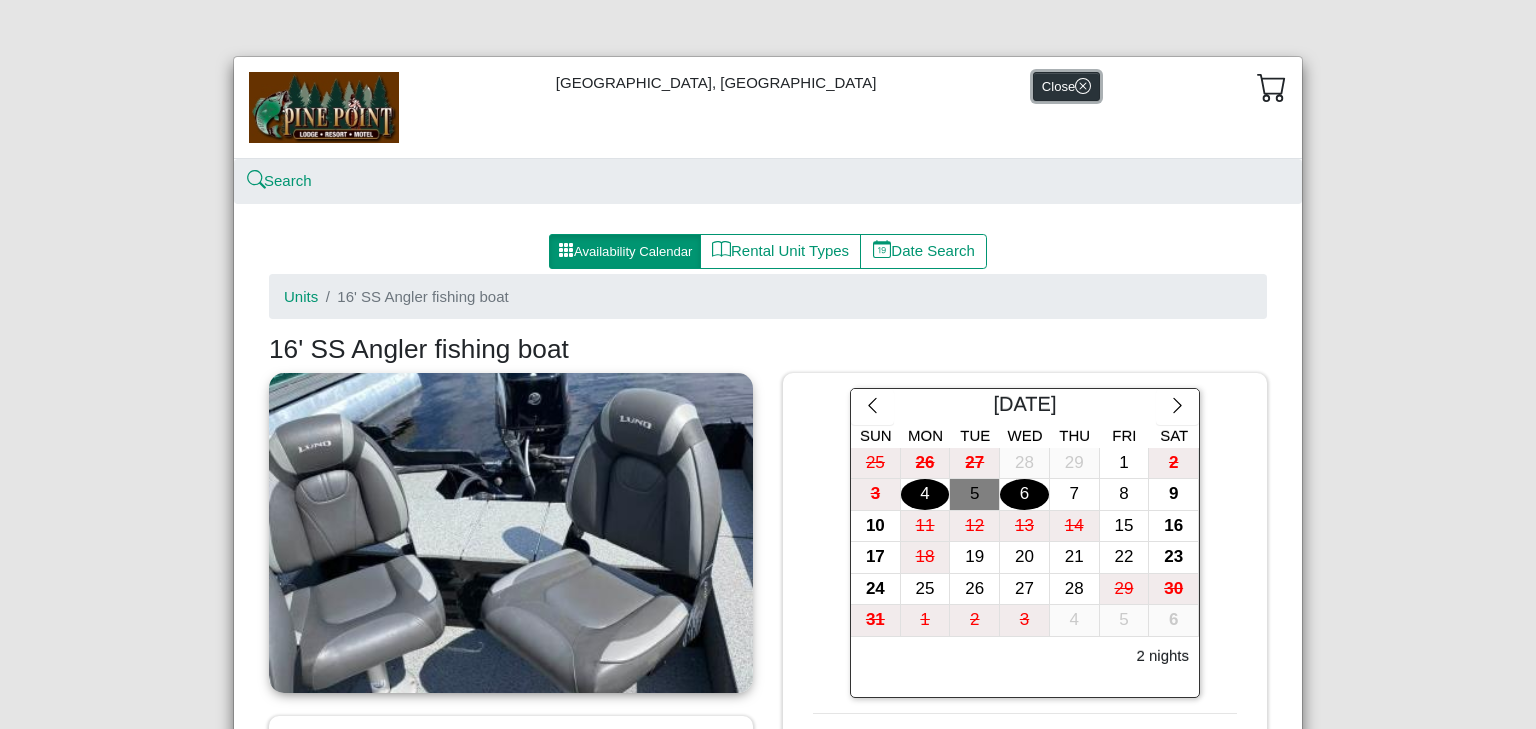 click 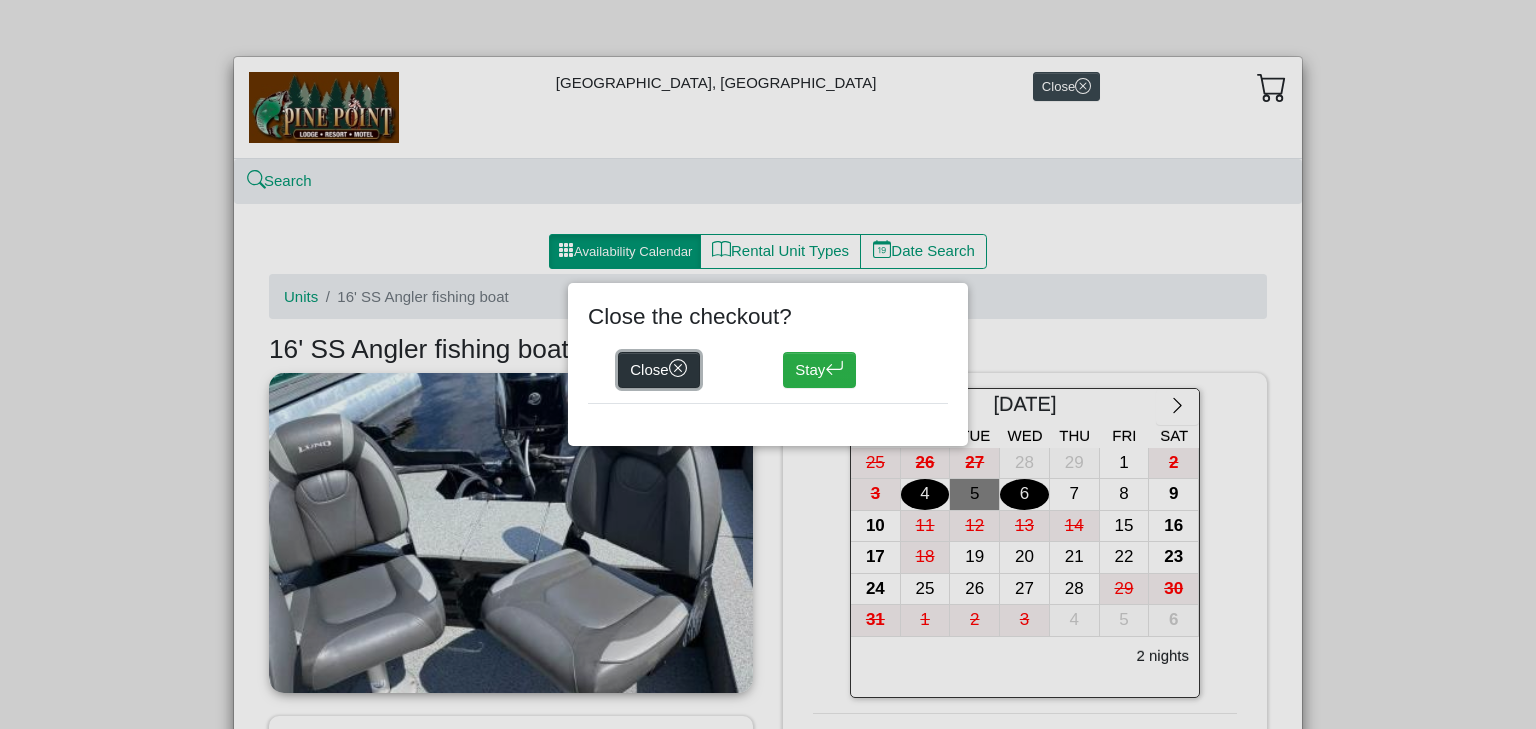 click on "Close" at bounding box center [659, 370] 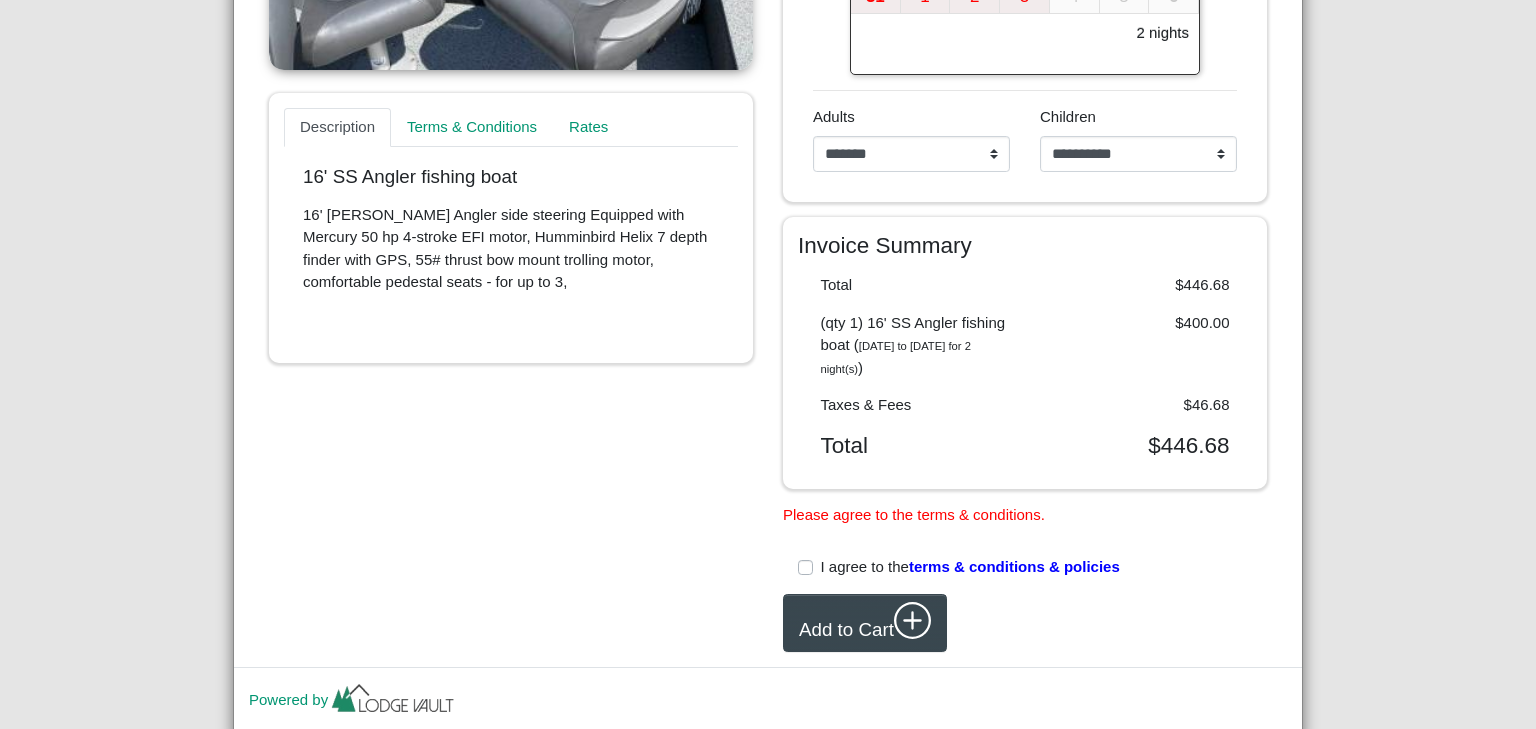 scroll, scrollTop: 681, scrollLeft: 0, axis: vertical 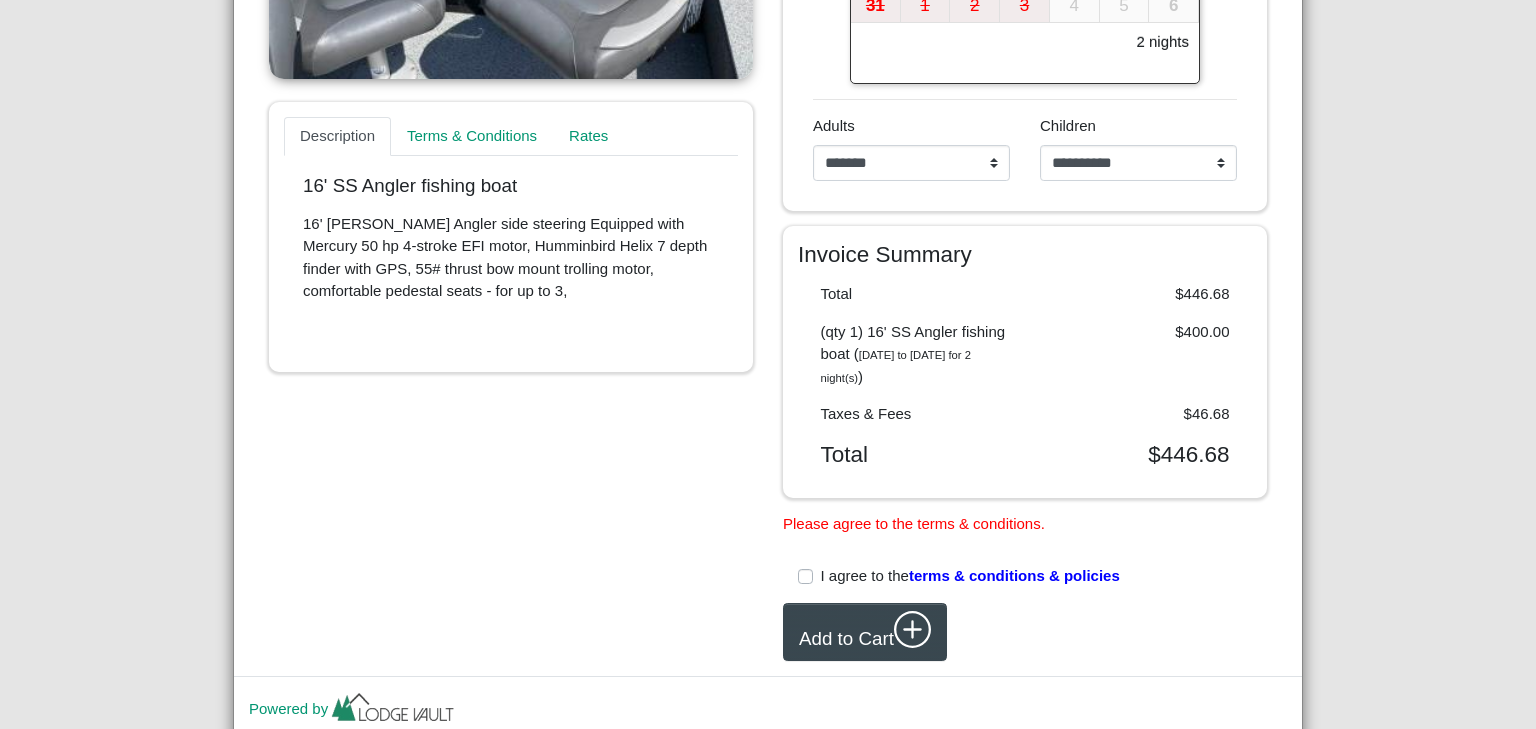 click on "terms & conditions & policies" at bounding box center (1014, 575) 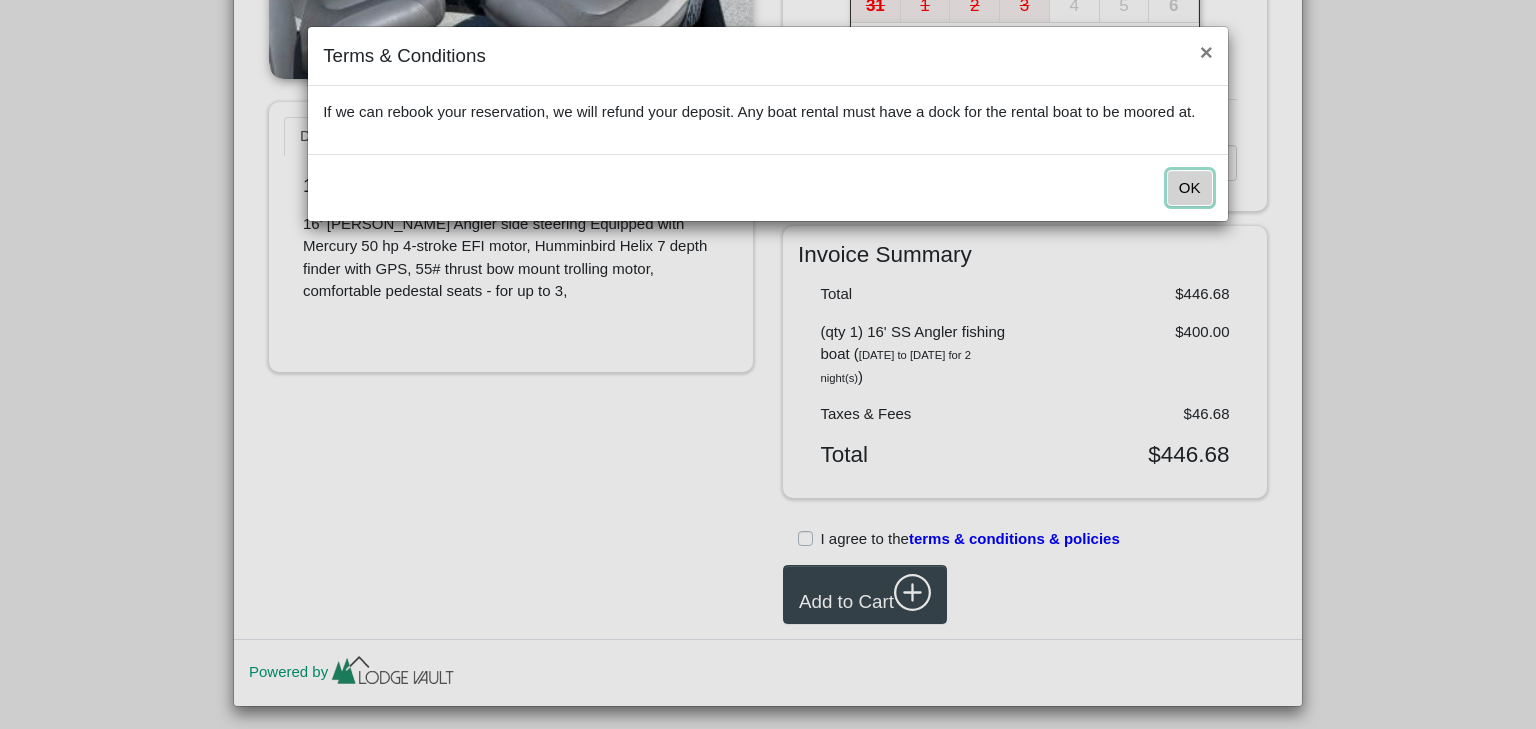 click on "OK" at bounding box center [1190, 188] 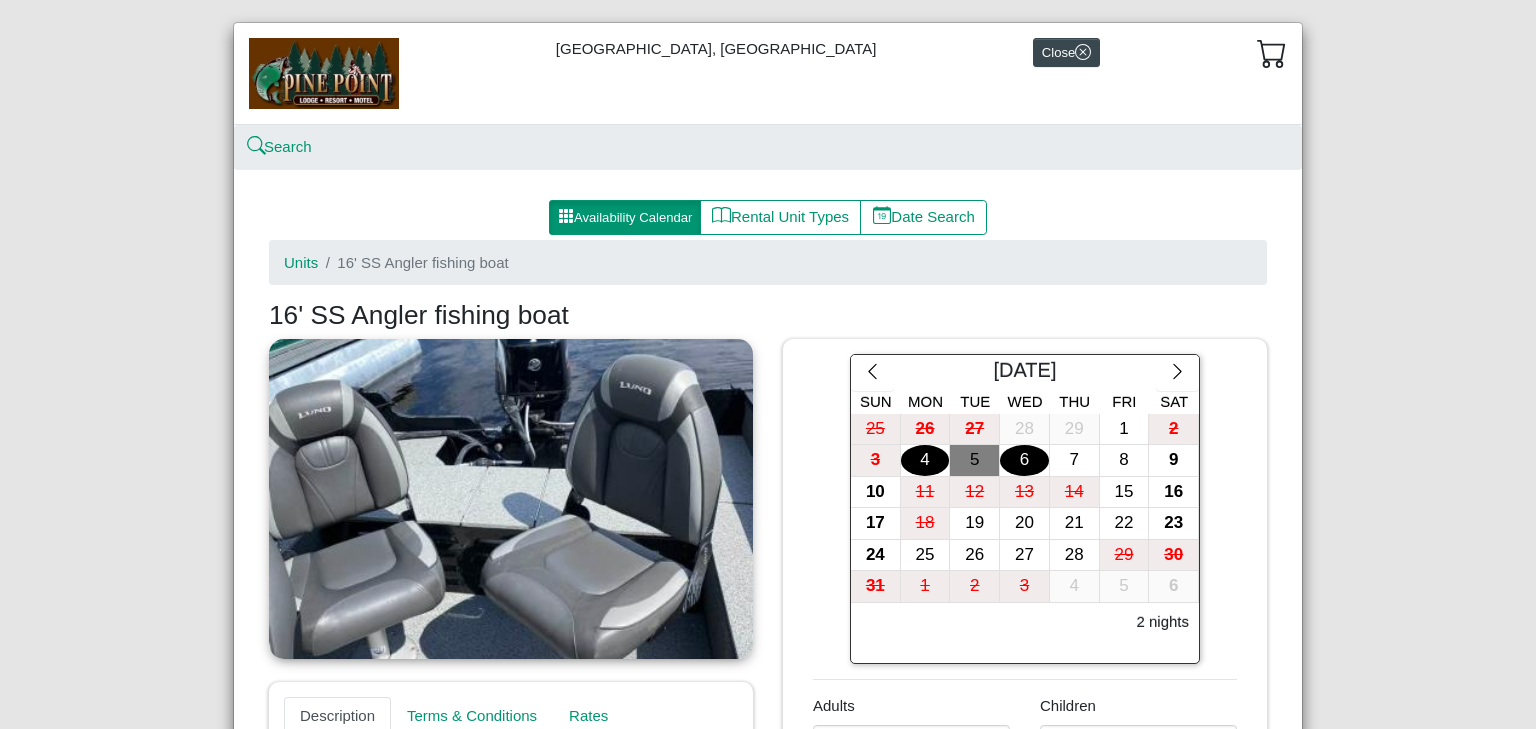 scroll, scrollTop: 0, scrollLeft: 0, axis: both 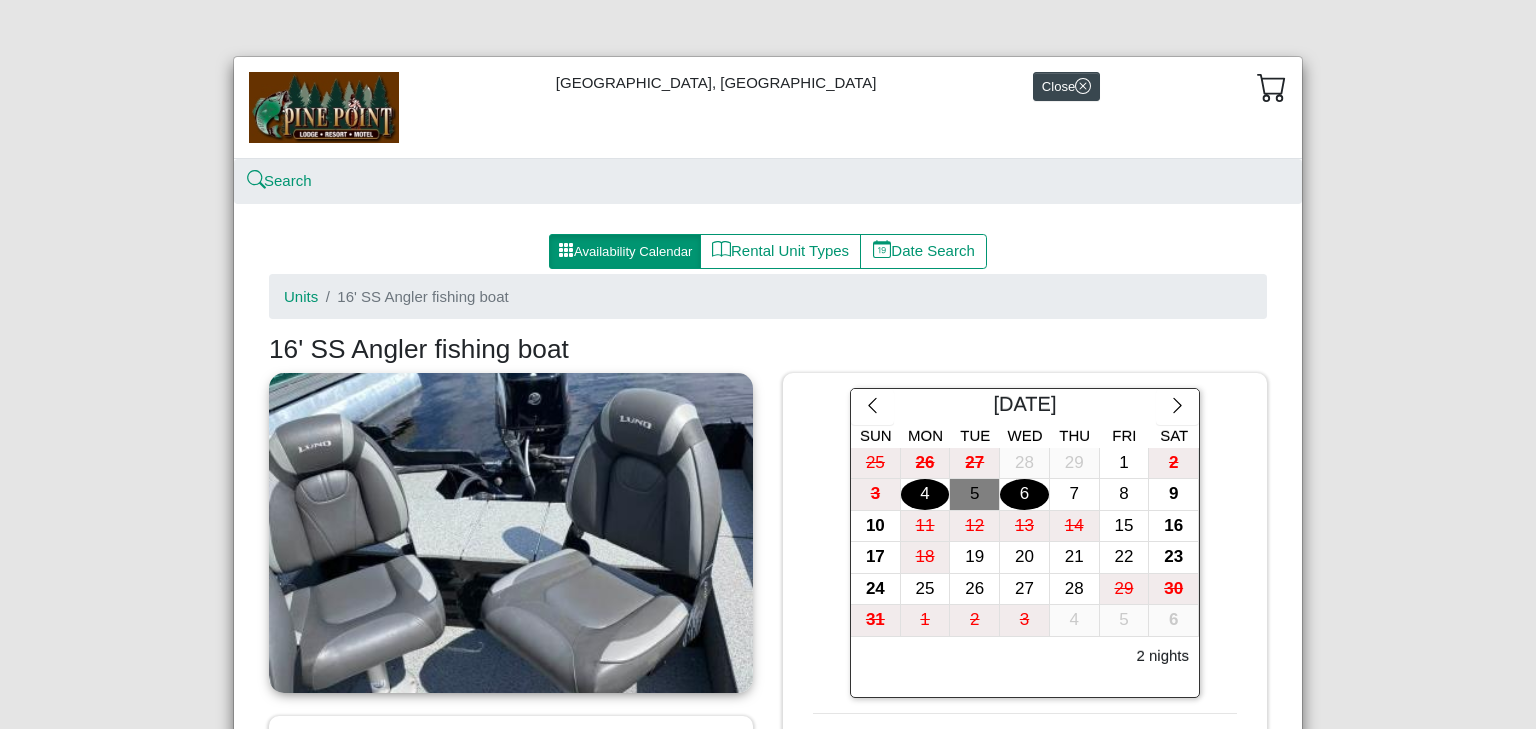 click on "[GEOGRAPHIC_DATA], [GEOGRAPHIC_DATA]" at bounding box center [768, 107] 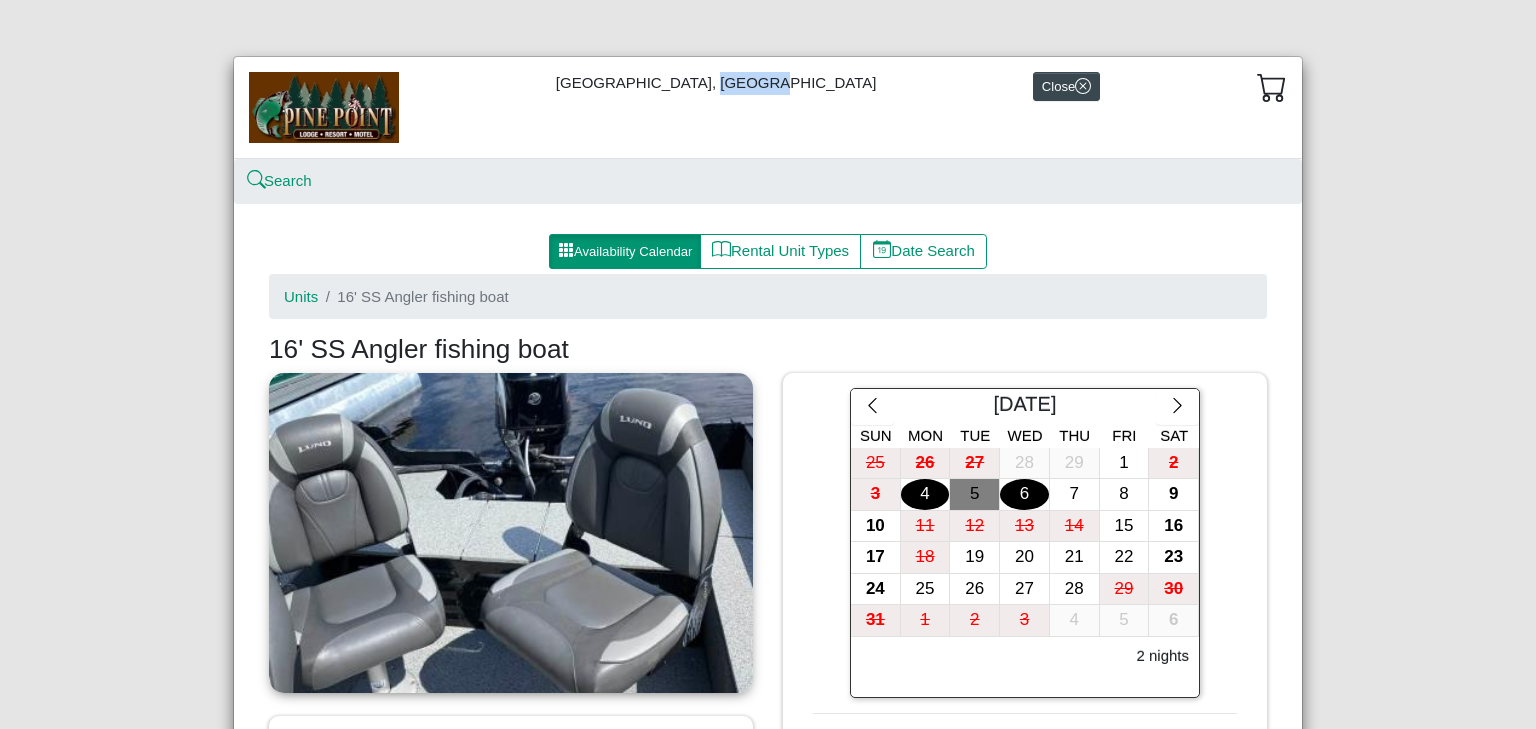 click on "[GEOGRAPHIC_DATA], [GEOGRAPHIC_DATA]" at bounding box center (768, 107) 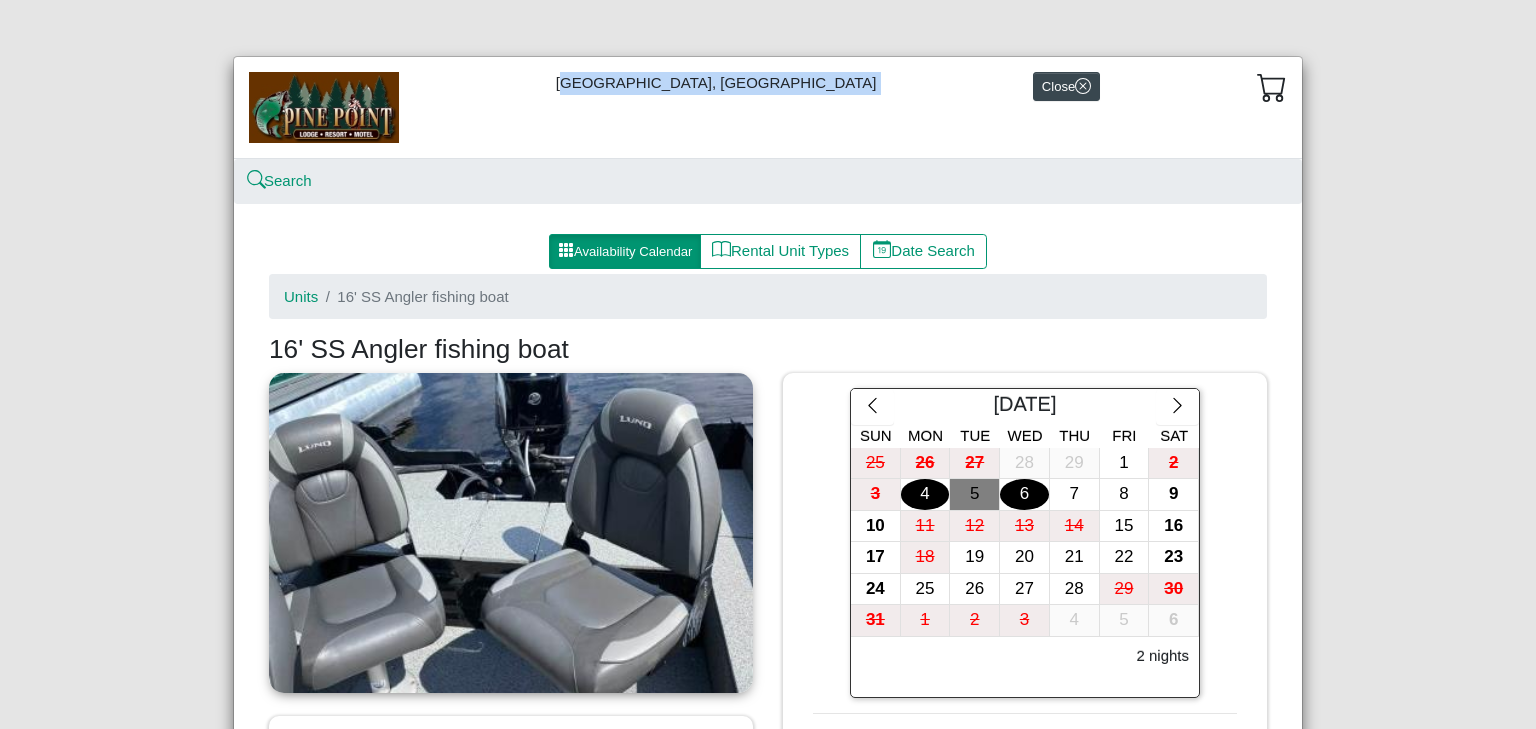 click on "[GEOGRAPHIC_DATA], [GEOGRAPHIC_DATA]" at bounding box center (768, 107) 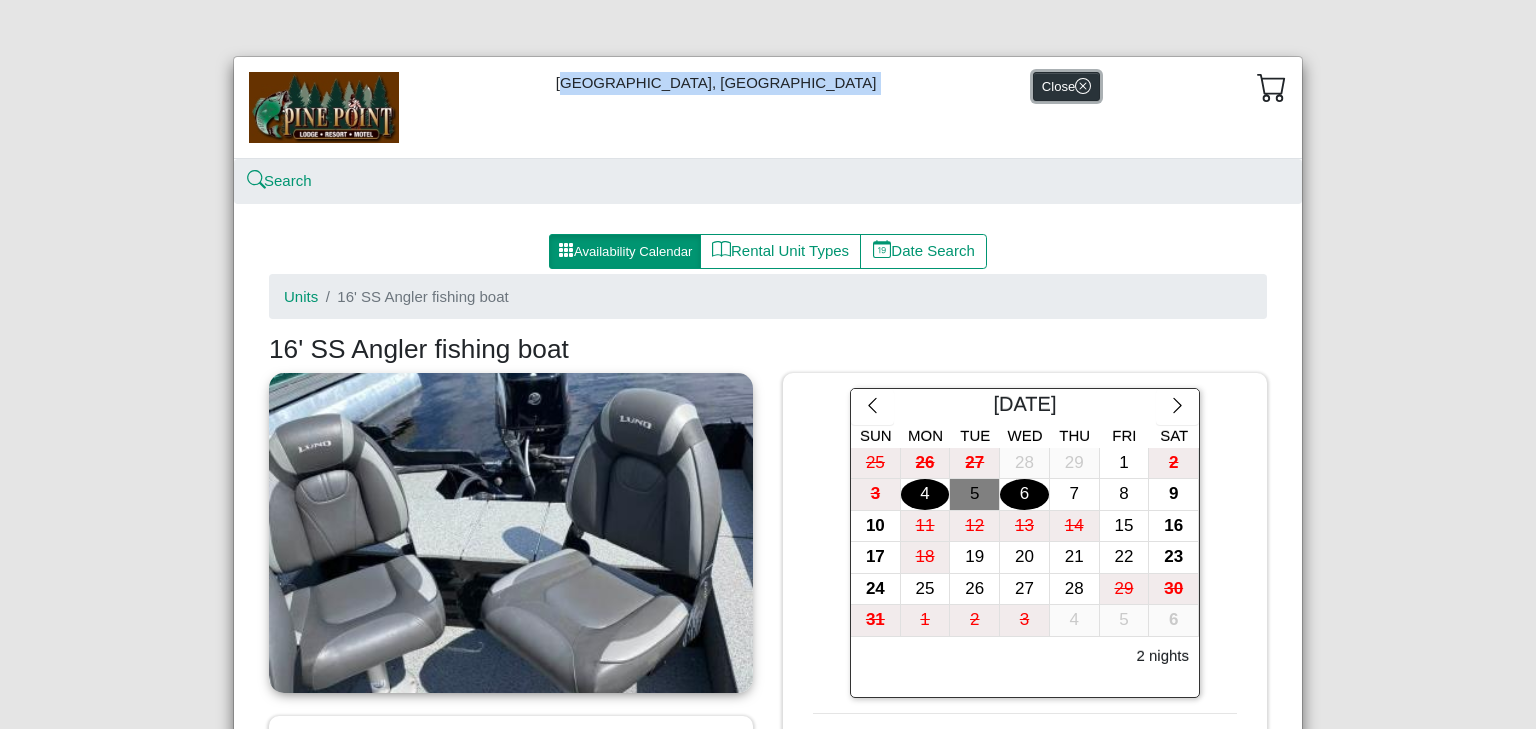 click 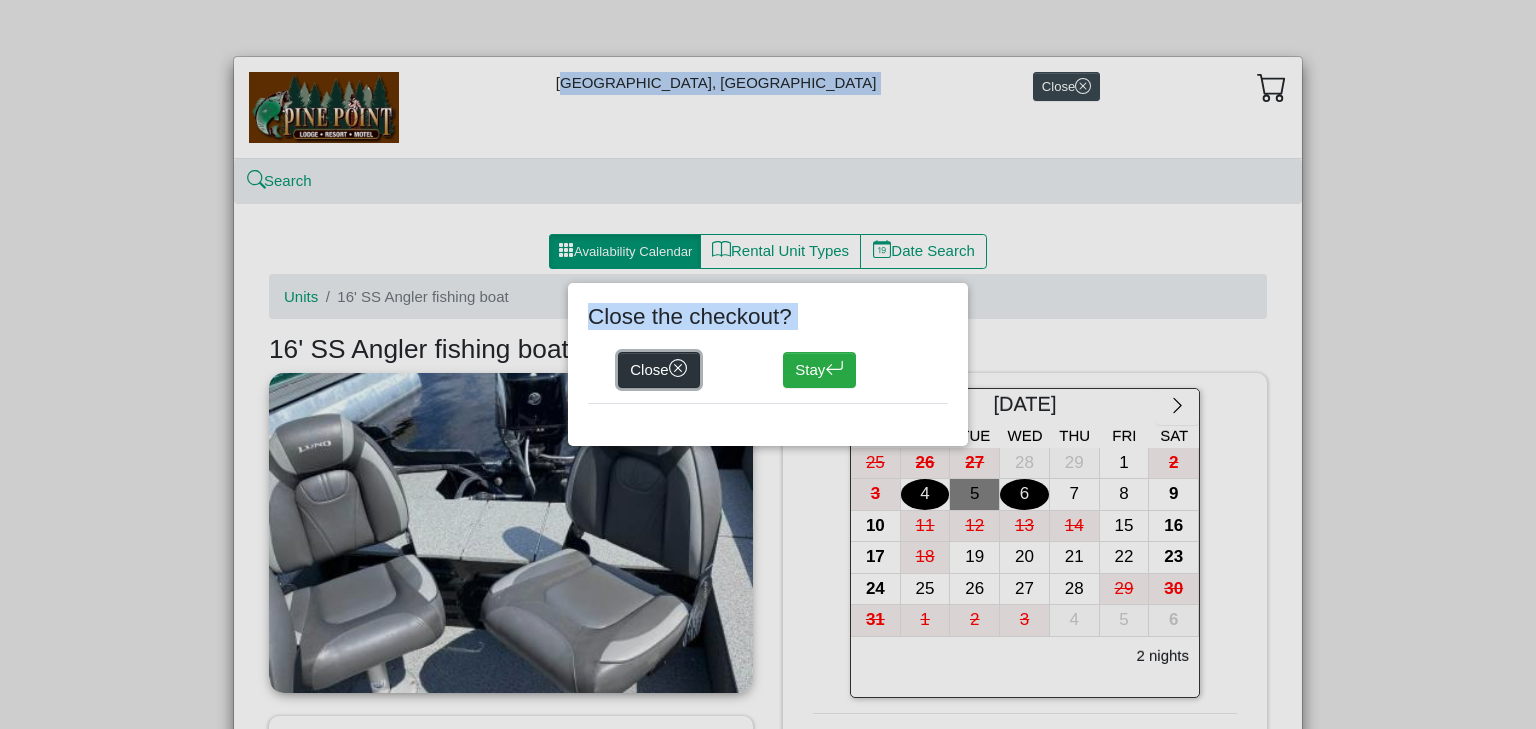 click on "Close" at bounding box center (659, 370) 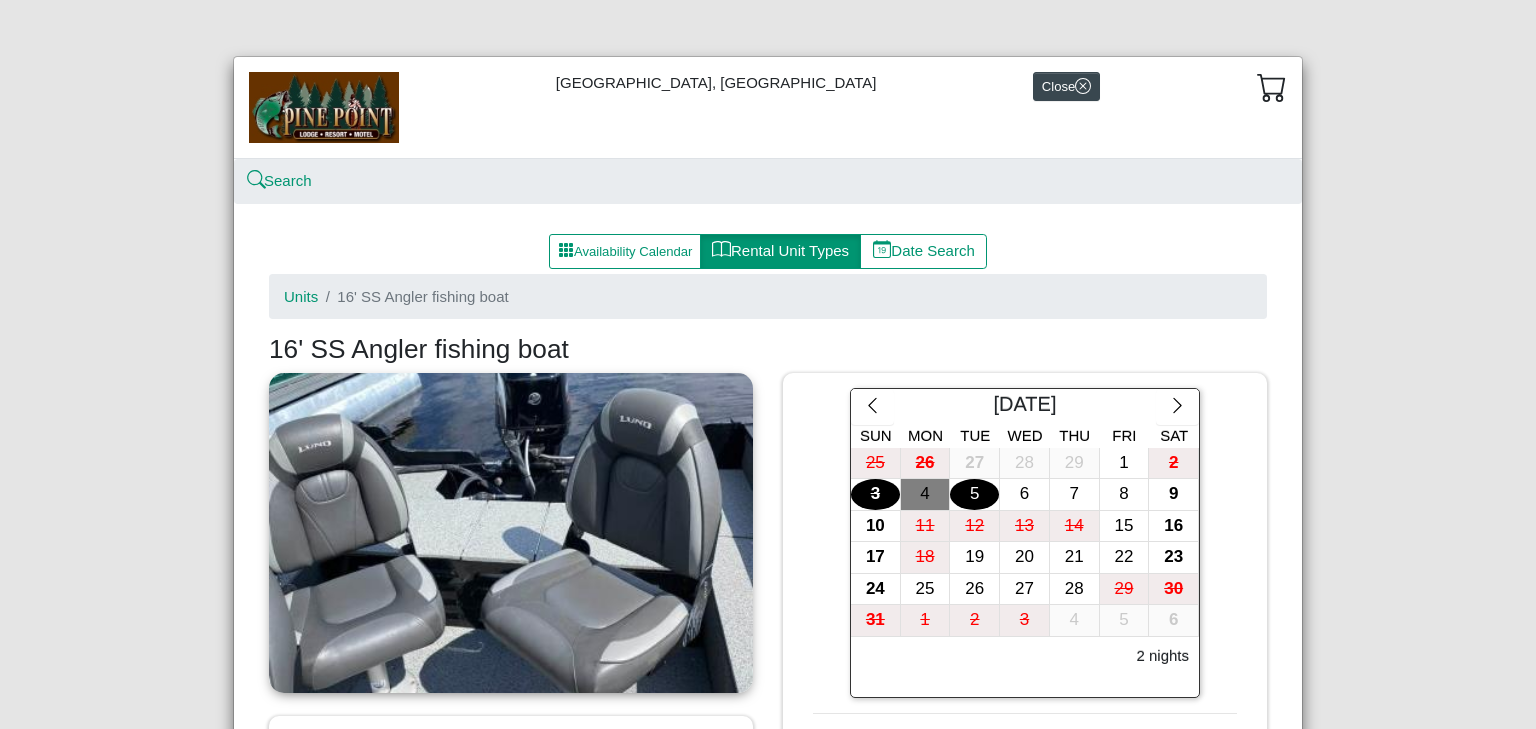 select on "*" 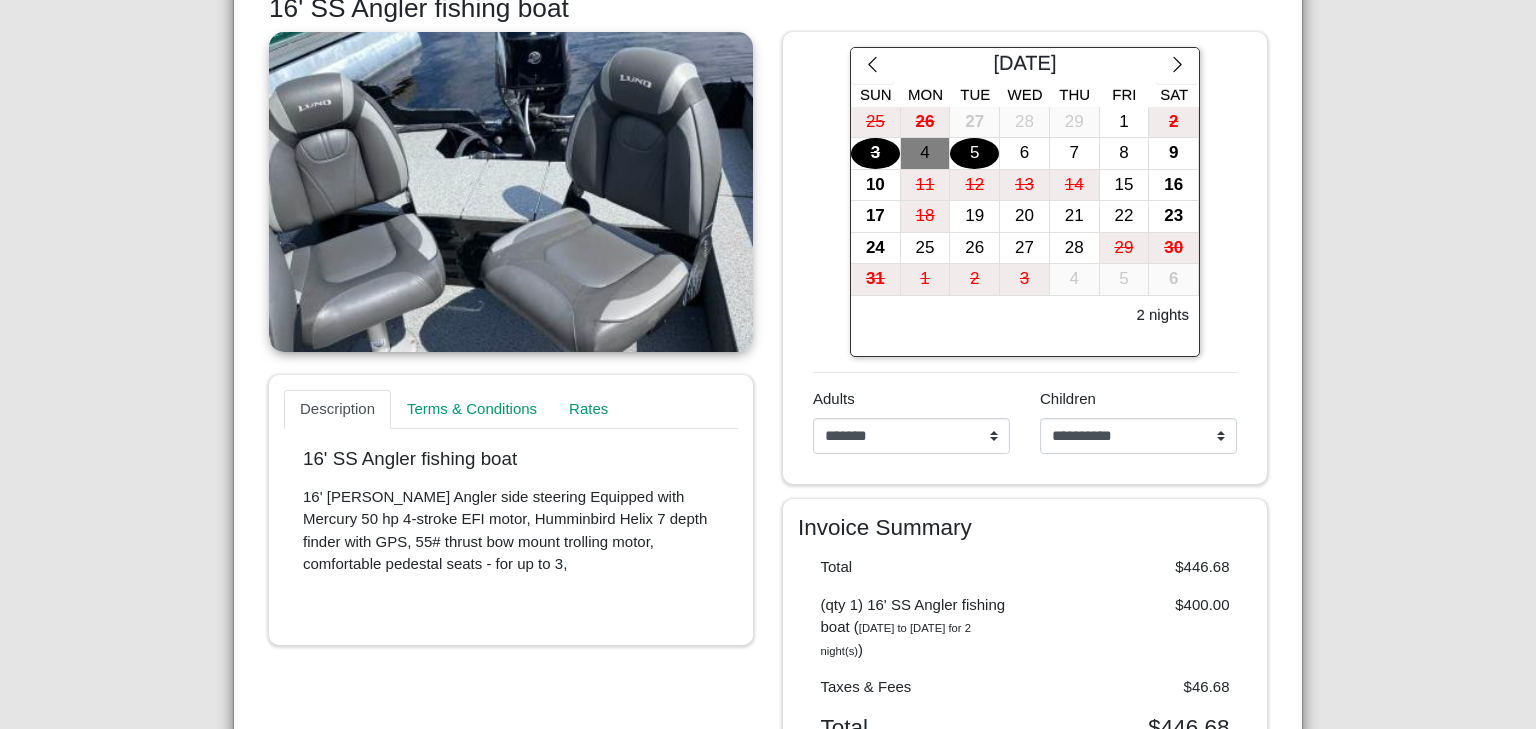 scroll, scrollTop: 400, scrollLeft: 0, axis: vertical 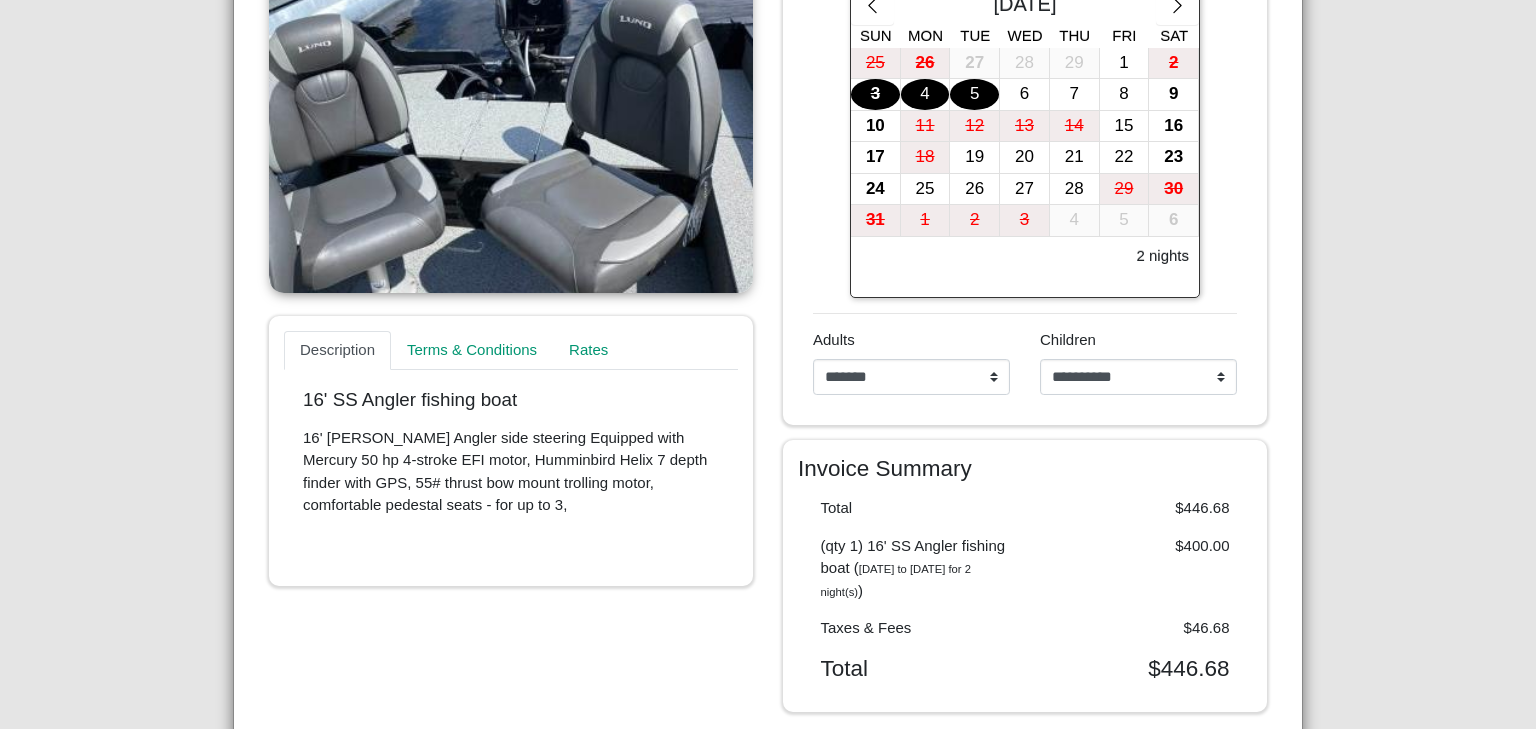 click on "4" at bounding box center [925, 94] 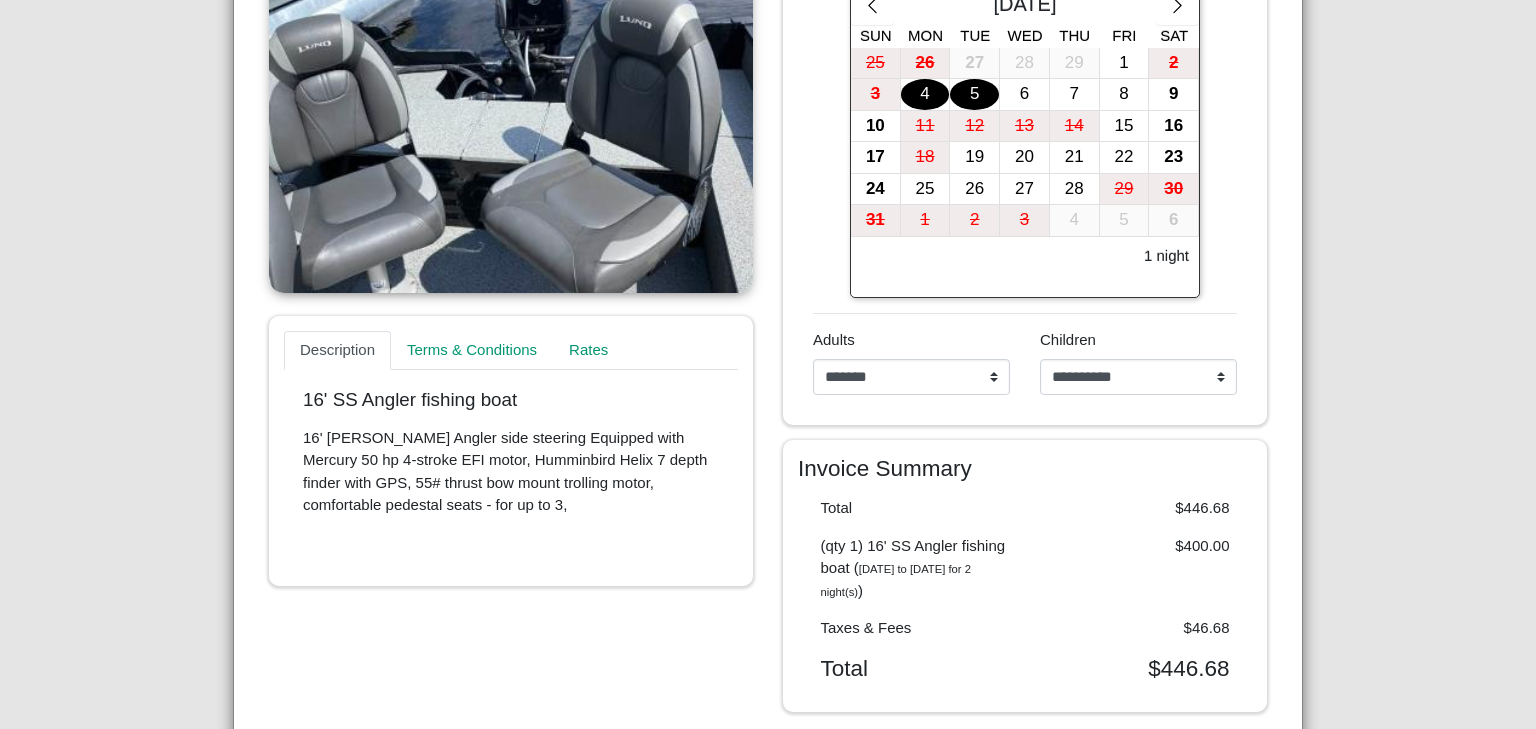 click on "5" at bounding box center (974, 94) 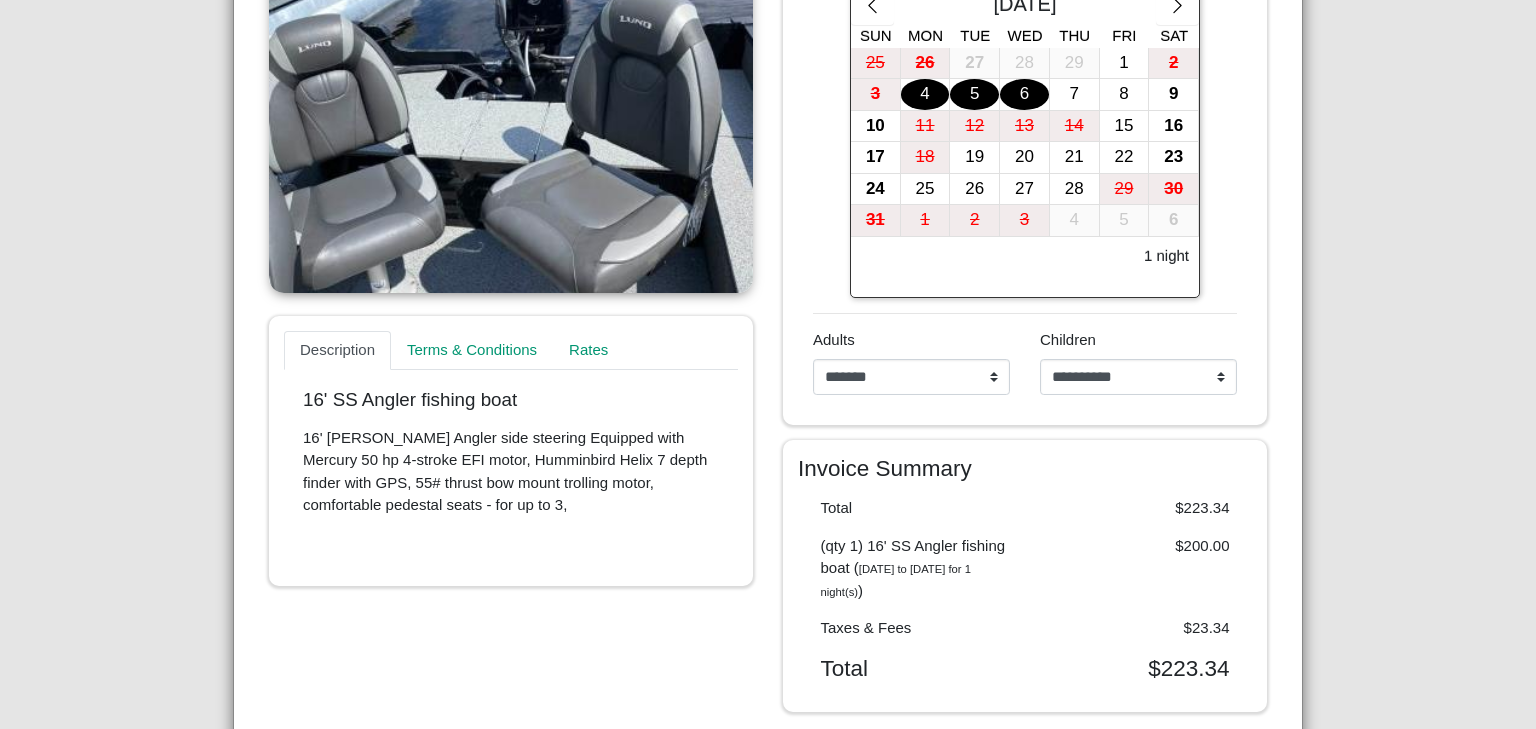 click on "6" at bounding box center [1024, 94] 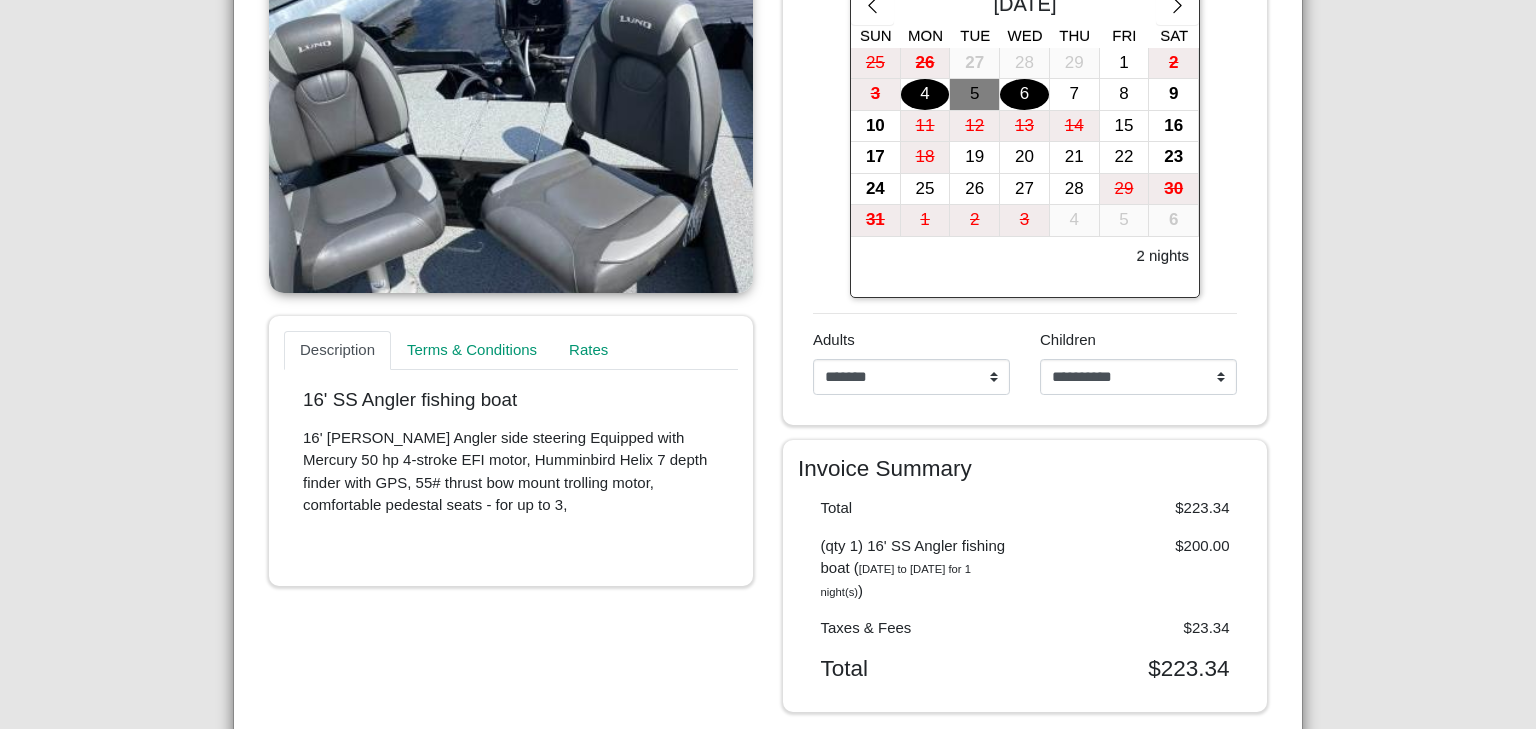 click on "4" at bounding box center (925, 94) 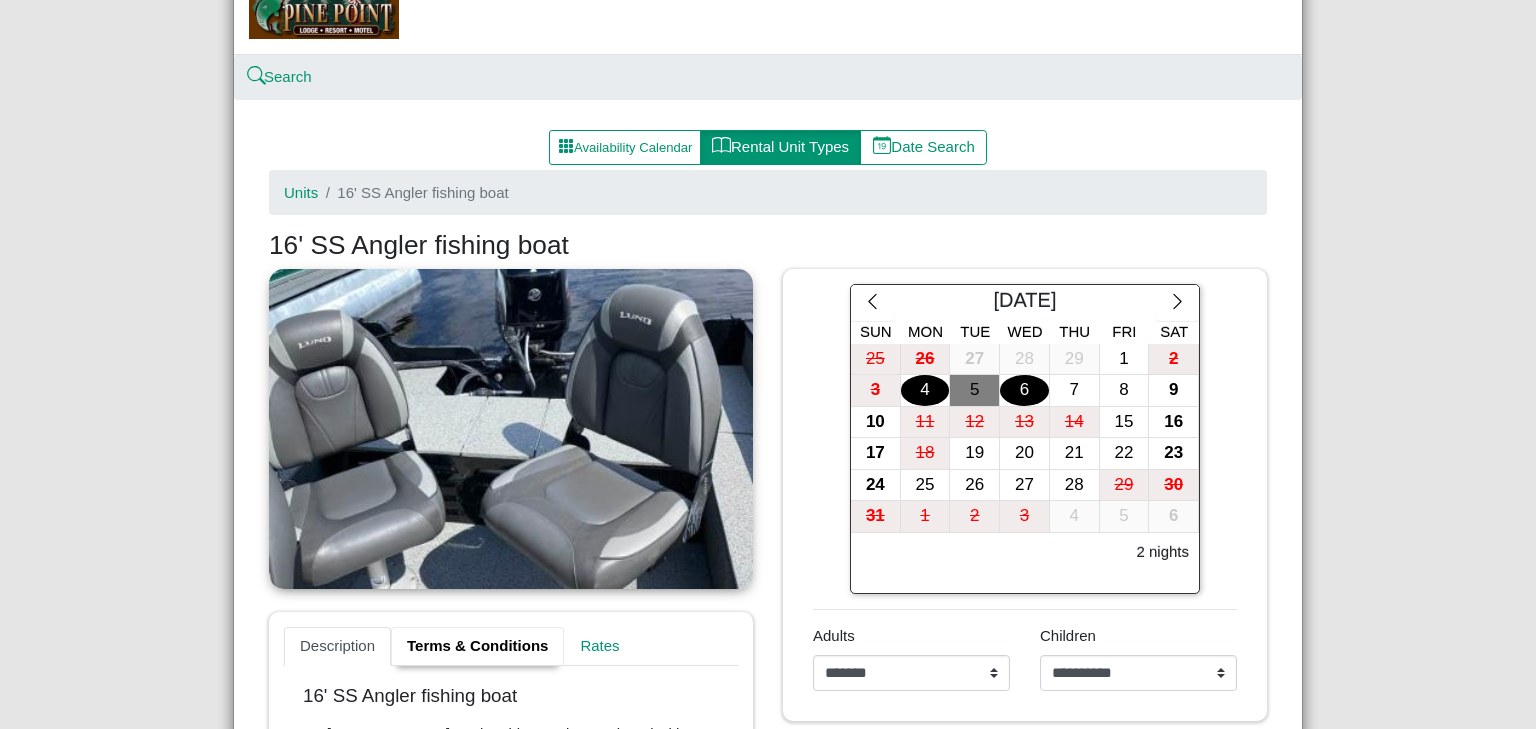 scroll, scrollTop: 0, scrollLeft: 0, axis: both 